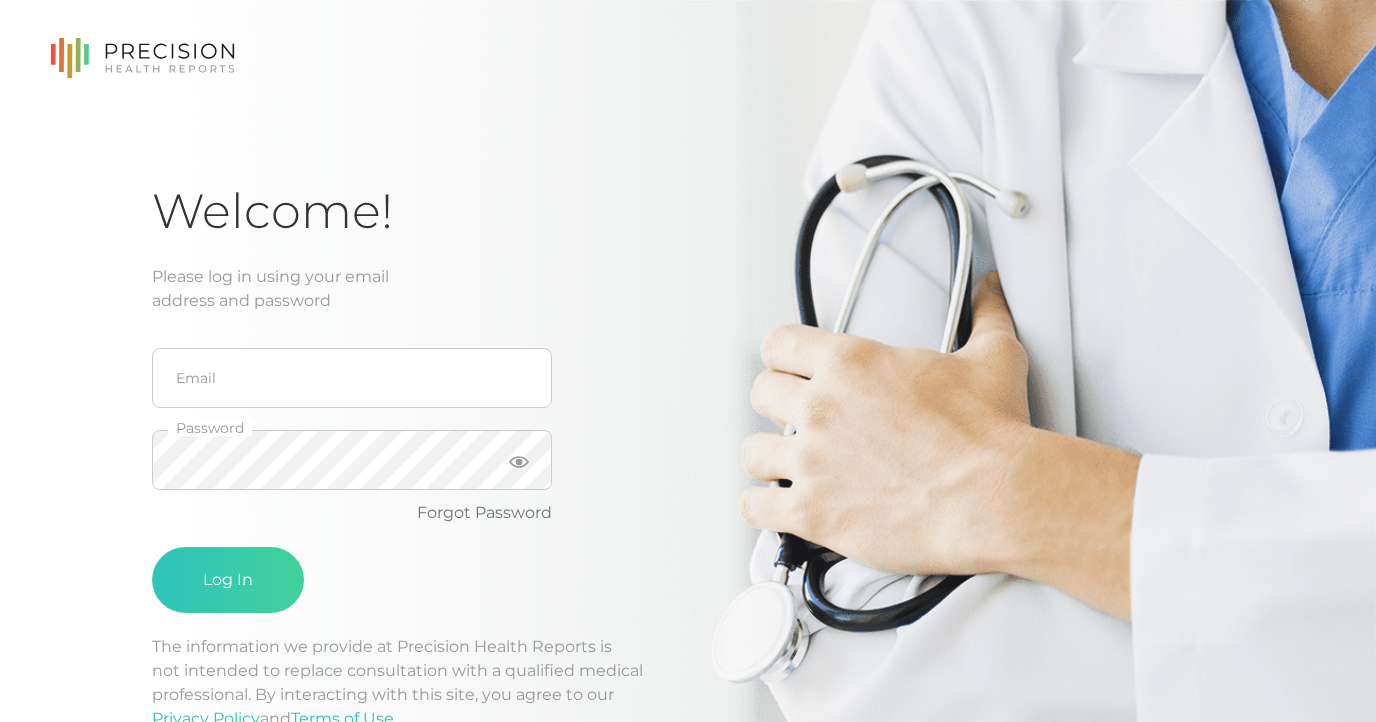 scroll, scrollTop: 0, scrollLeft: 0, axis: both 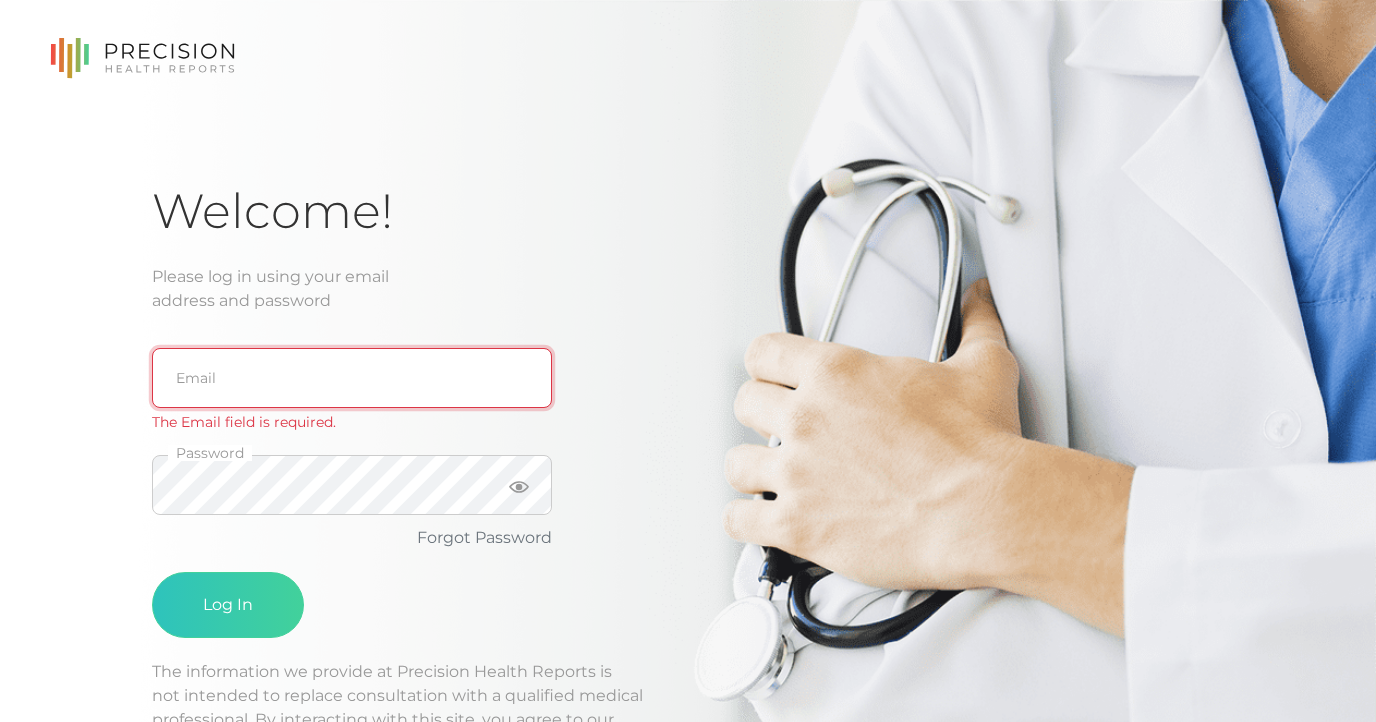 type on "[EMAIL]" 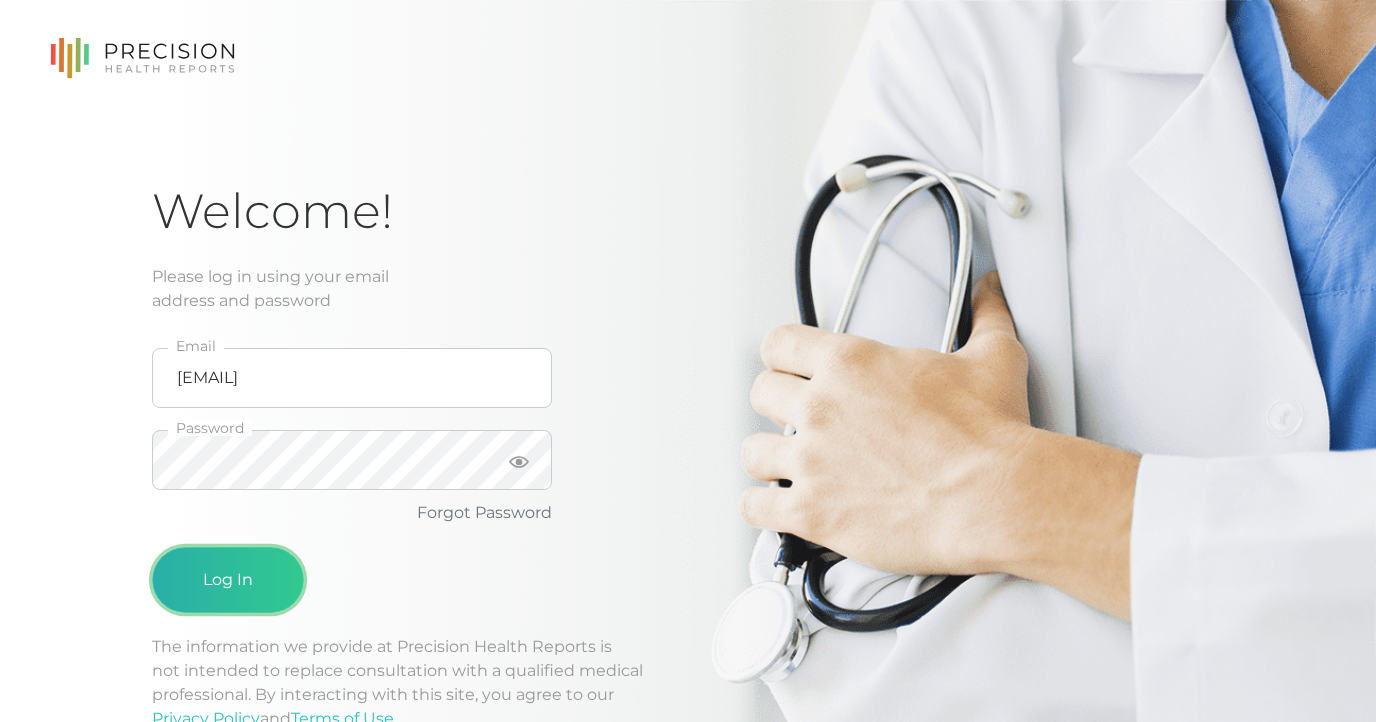 click on "Log In" at bounding box center (228, 580) 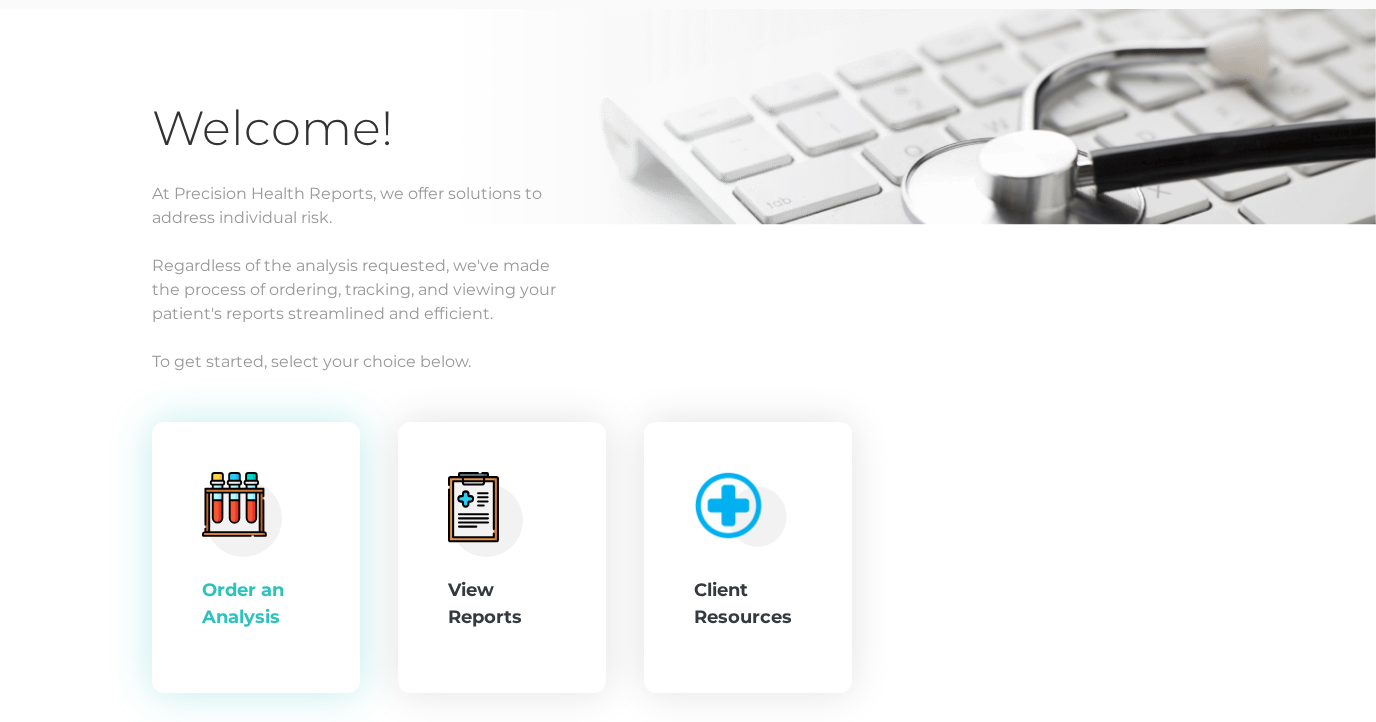 scroll, scrollTop: 81, scrollLeft: 0, axis: vertical 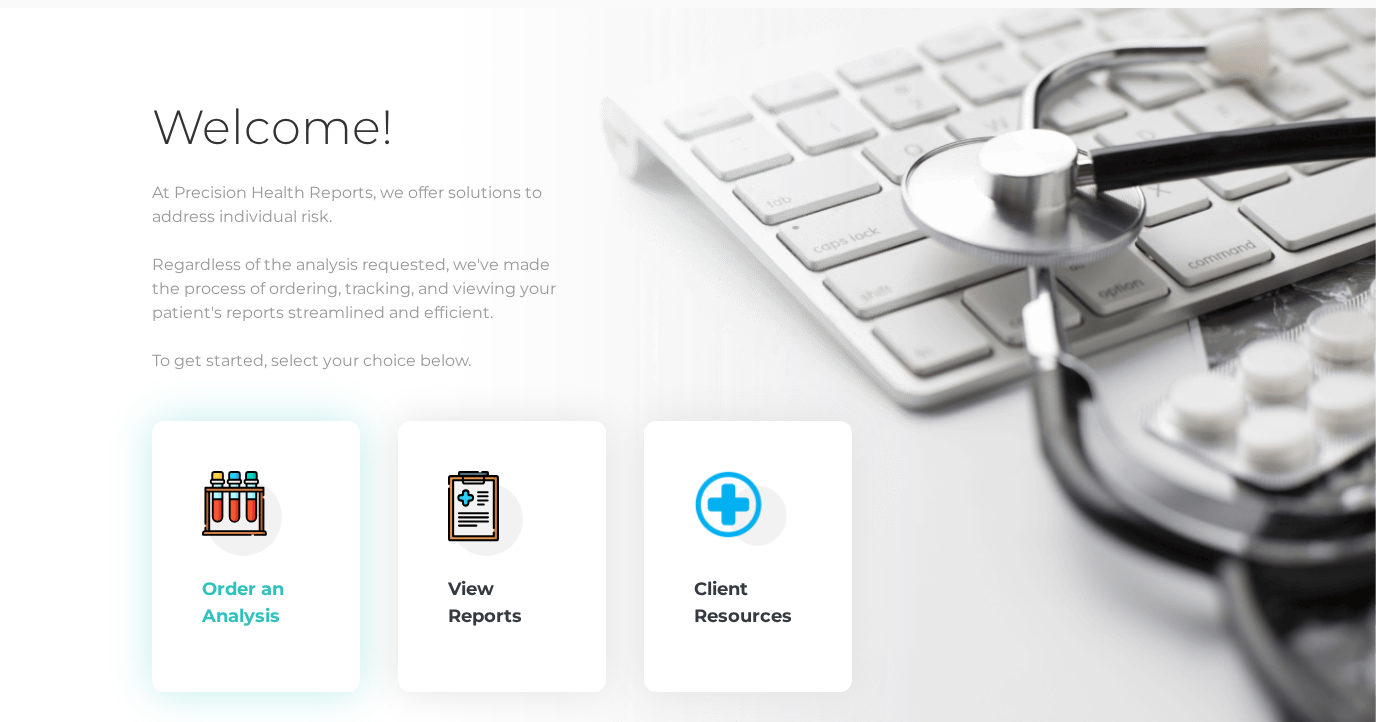 click on ".cls-4{fill:#f3f3f3}.cls-5{fill:#e4e4e4}.cls-6{fill:#bbf7ff}.cls-7{fill:#8bf0ff}.cls-8{fill:#f75632}.cls-9{fill:#e33629}.cls-14{fill:#d67b42}
Order an Analysis" at bounding box center (256, 557) 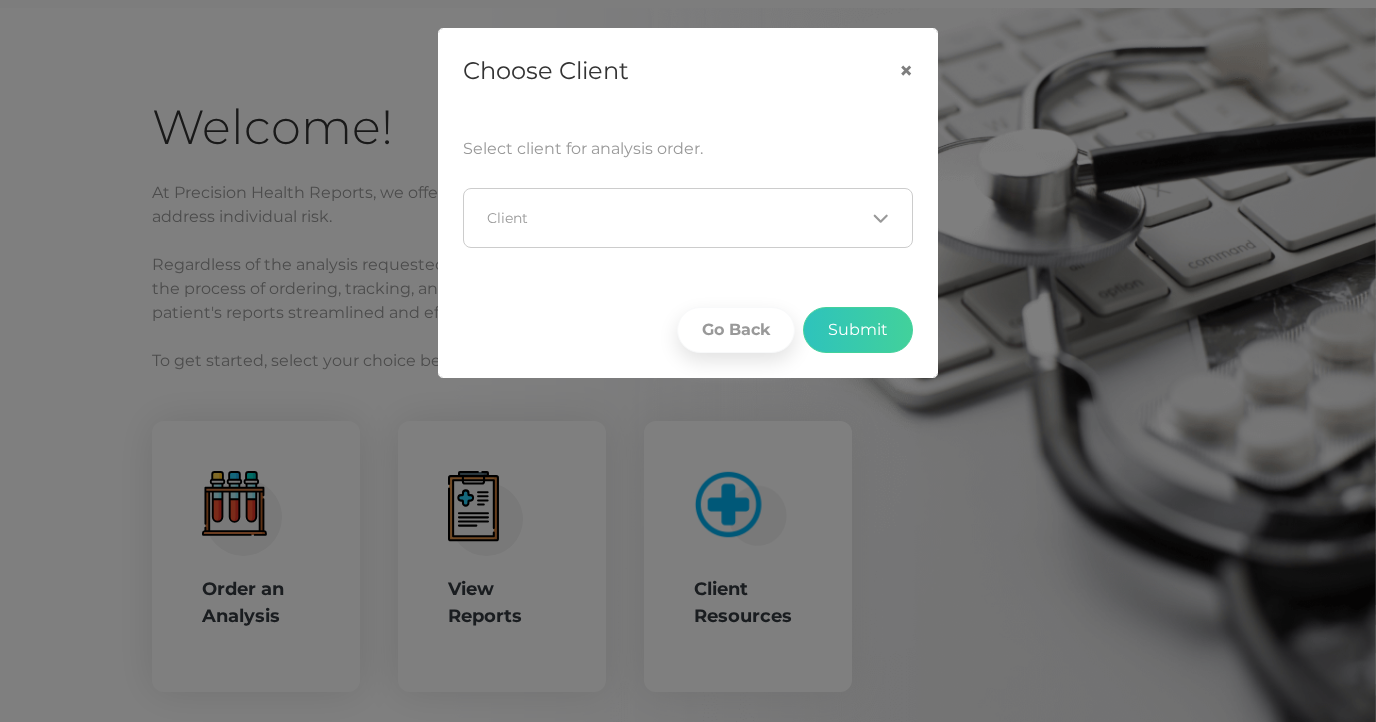 click at bounding box center (676, 218) 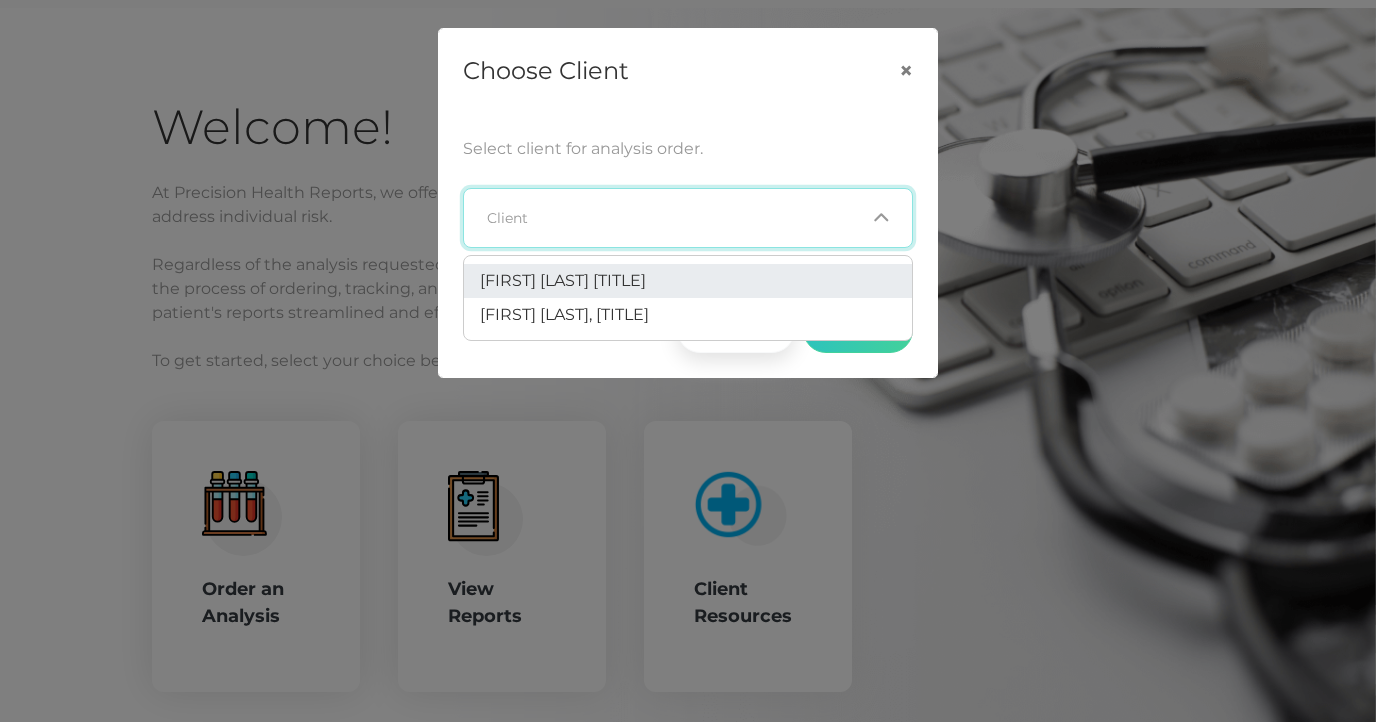 click on "[FIRST] [LAST] [TITLE]" at bounding box center [563, 280] 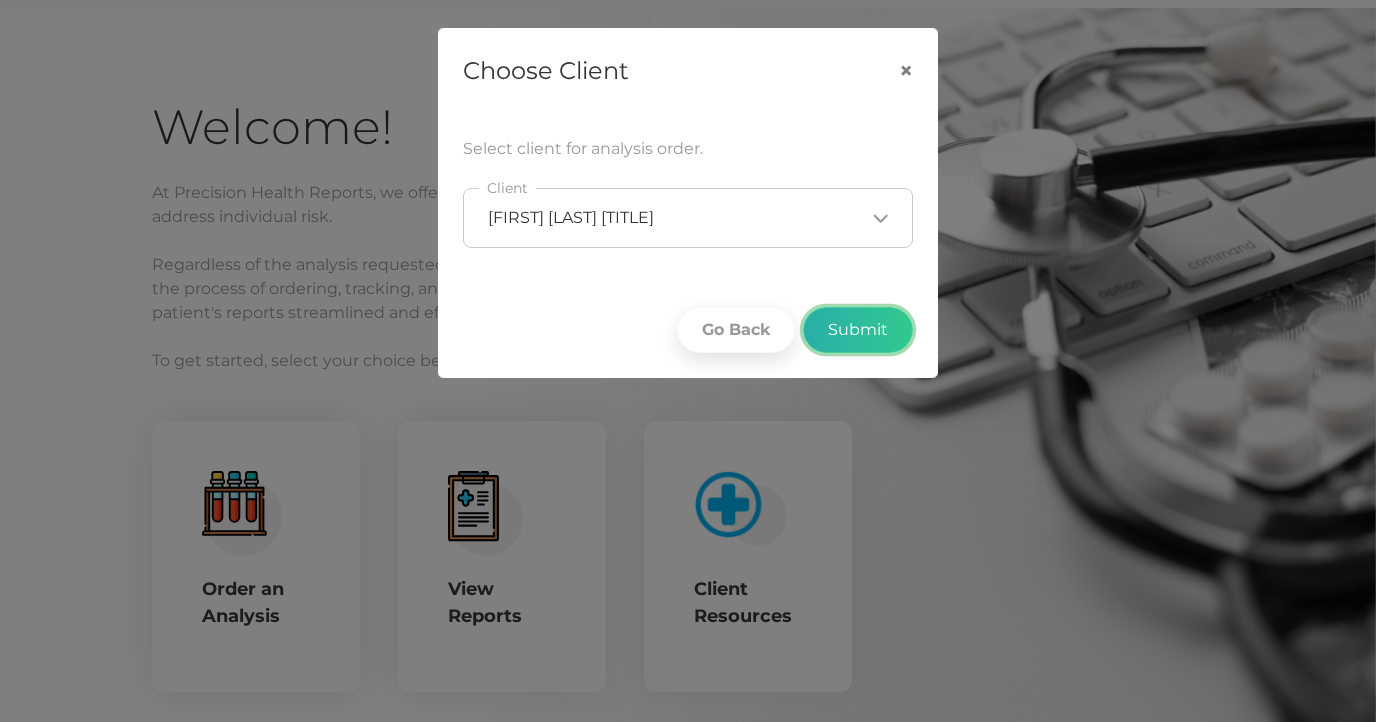 click on "Submit" at bounding box center (858, 330) 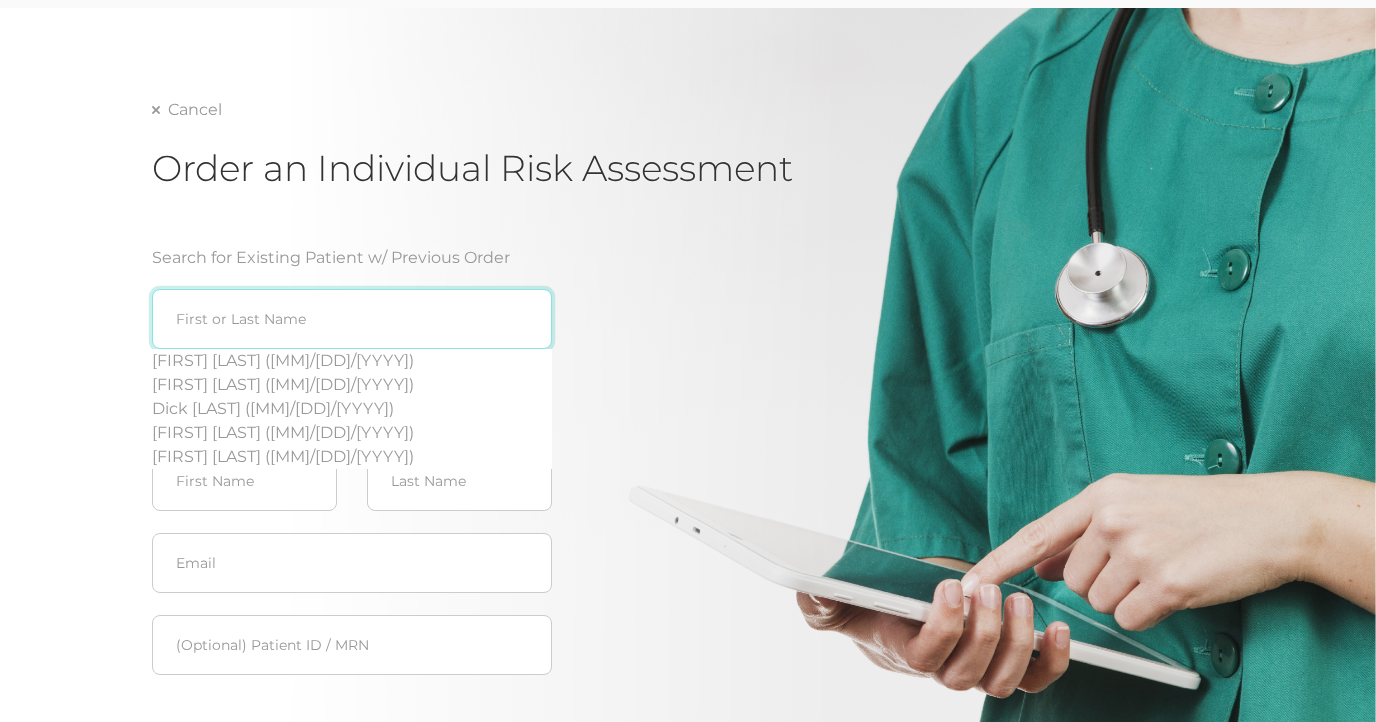 click at bounding box center (352, 319) 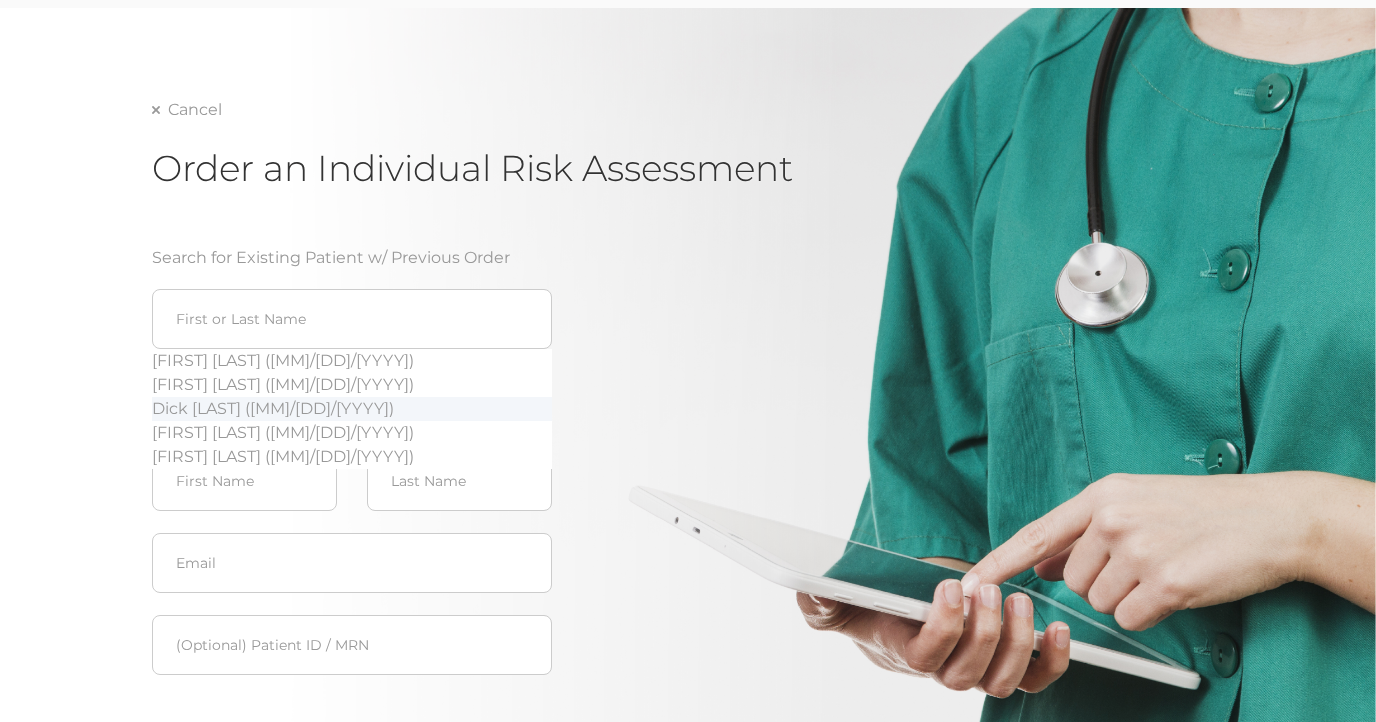 click on "Dick [LAST] ([MM]/[DD]/[YYYY])" at bounding box center [352, 409] 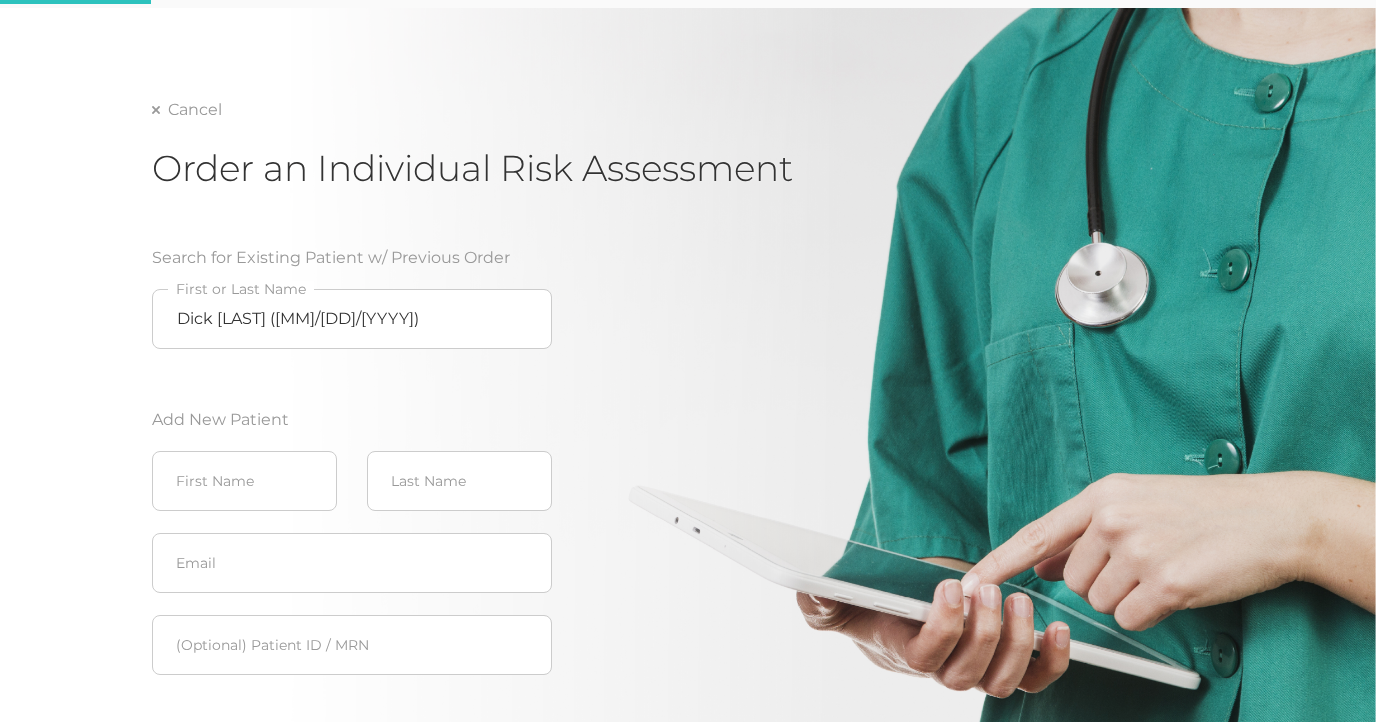 scroll, scrollTop: 211, scrollLeft: 0, axis: vertical 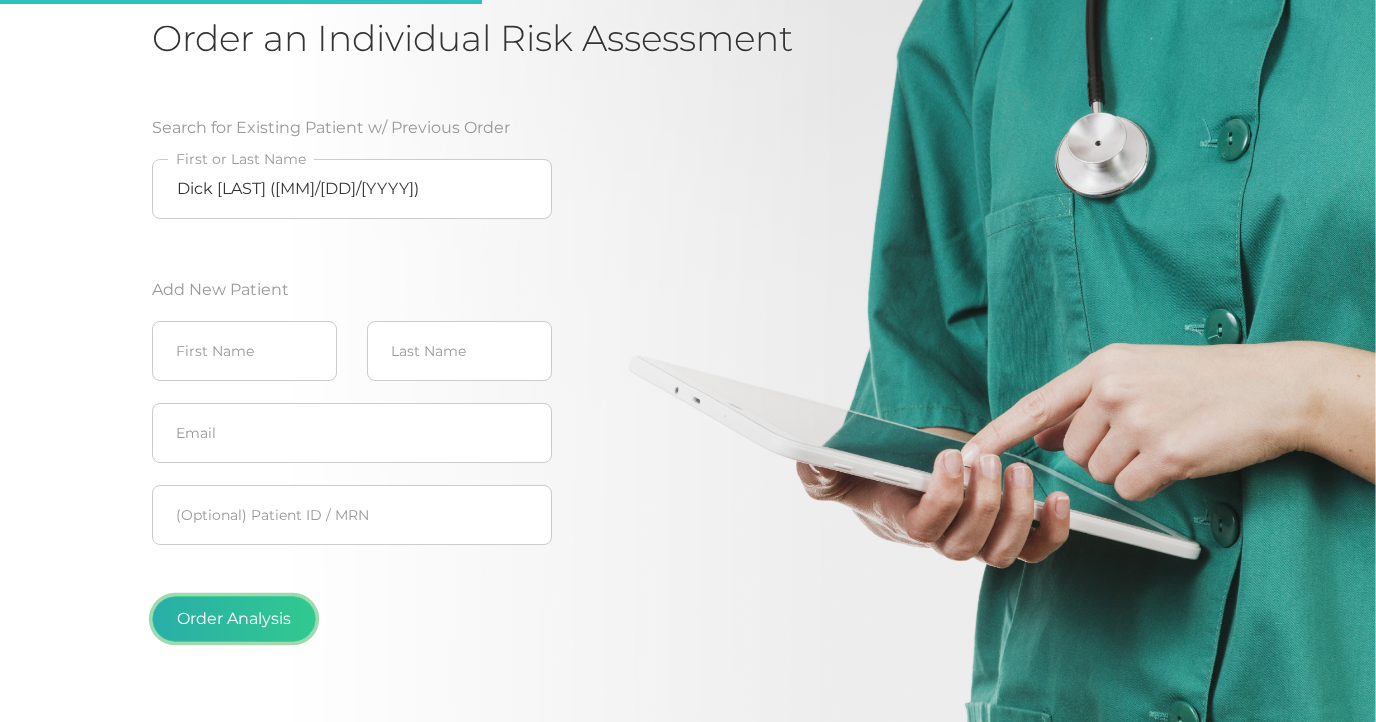 click on "Order Analysis" at bounding box center [234, 619] 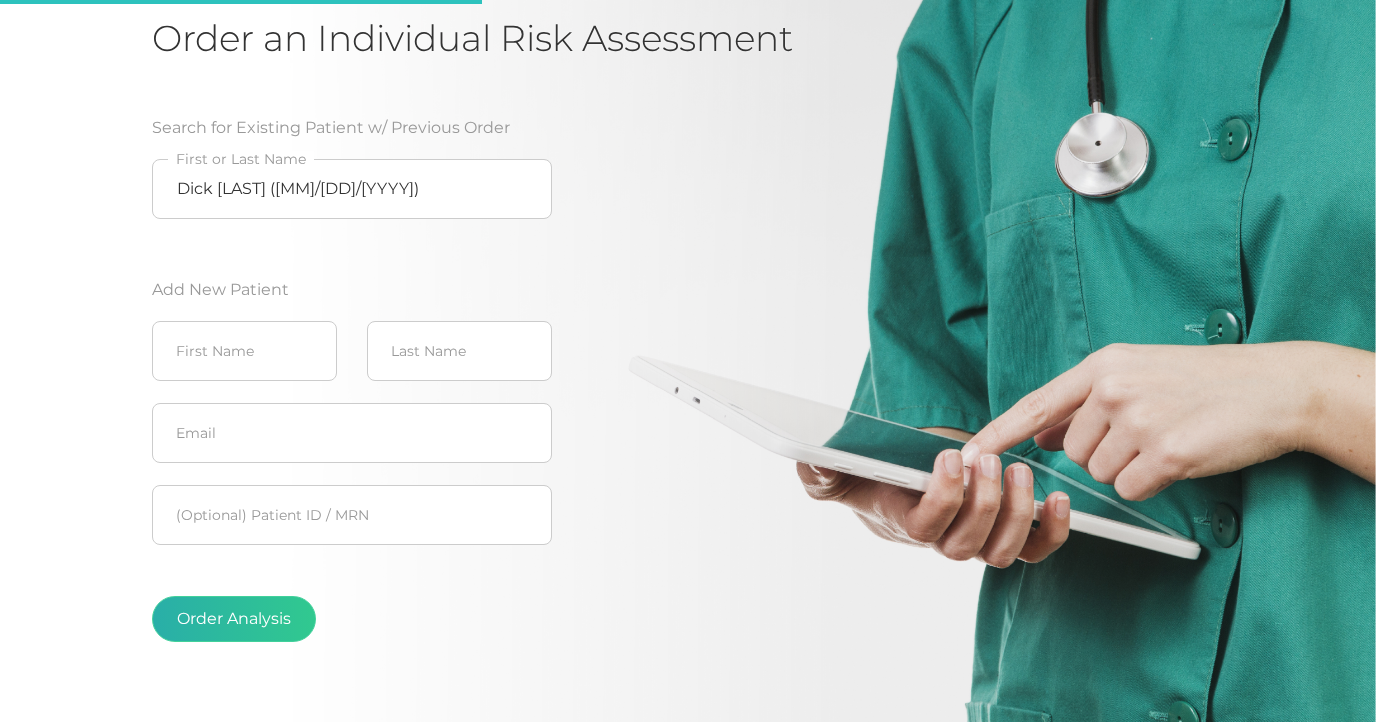 scroll, scrollTop: 0, scrollLeft: 0, axis: both 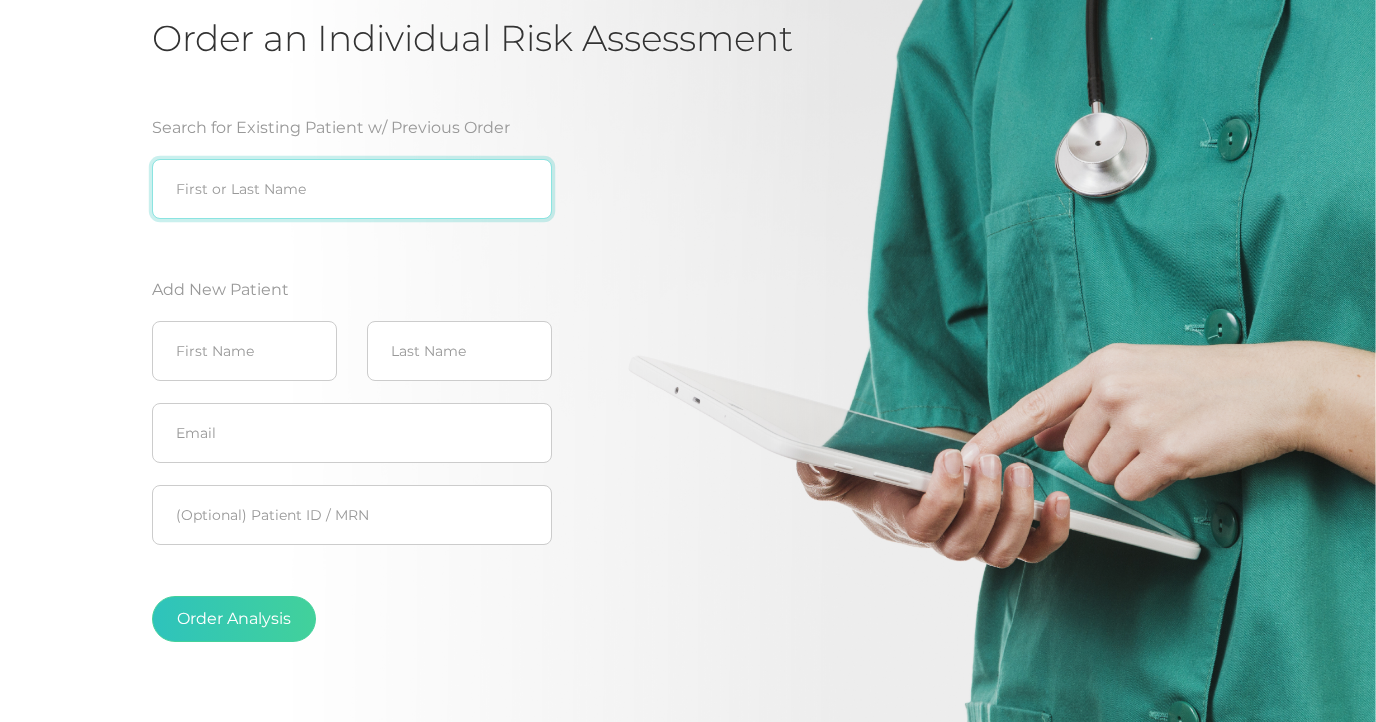 click at bounding box center (352, 189) 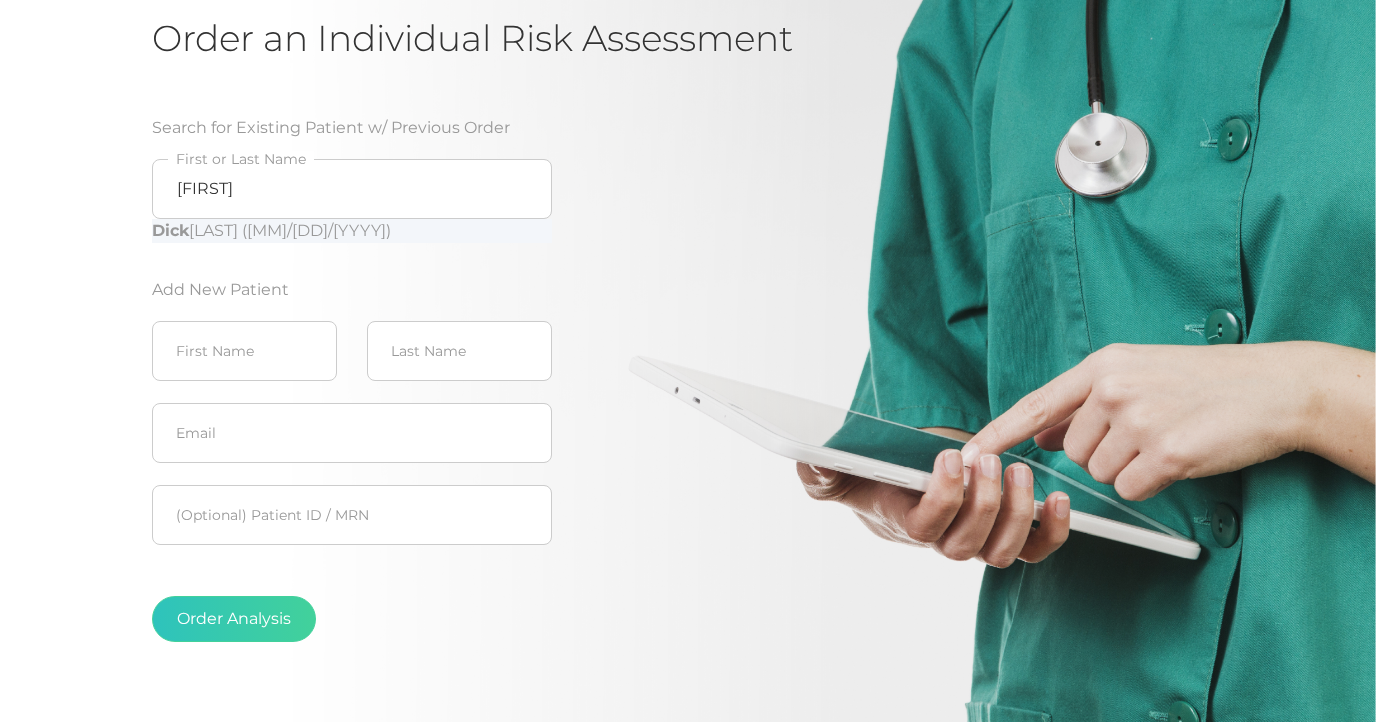 click on "Dick  [LAST] ([MM]/[DD]/[YYYY])" at bounding box center (352, 231) 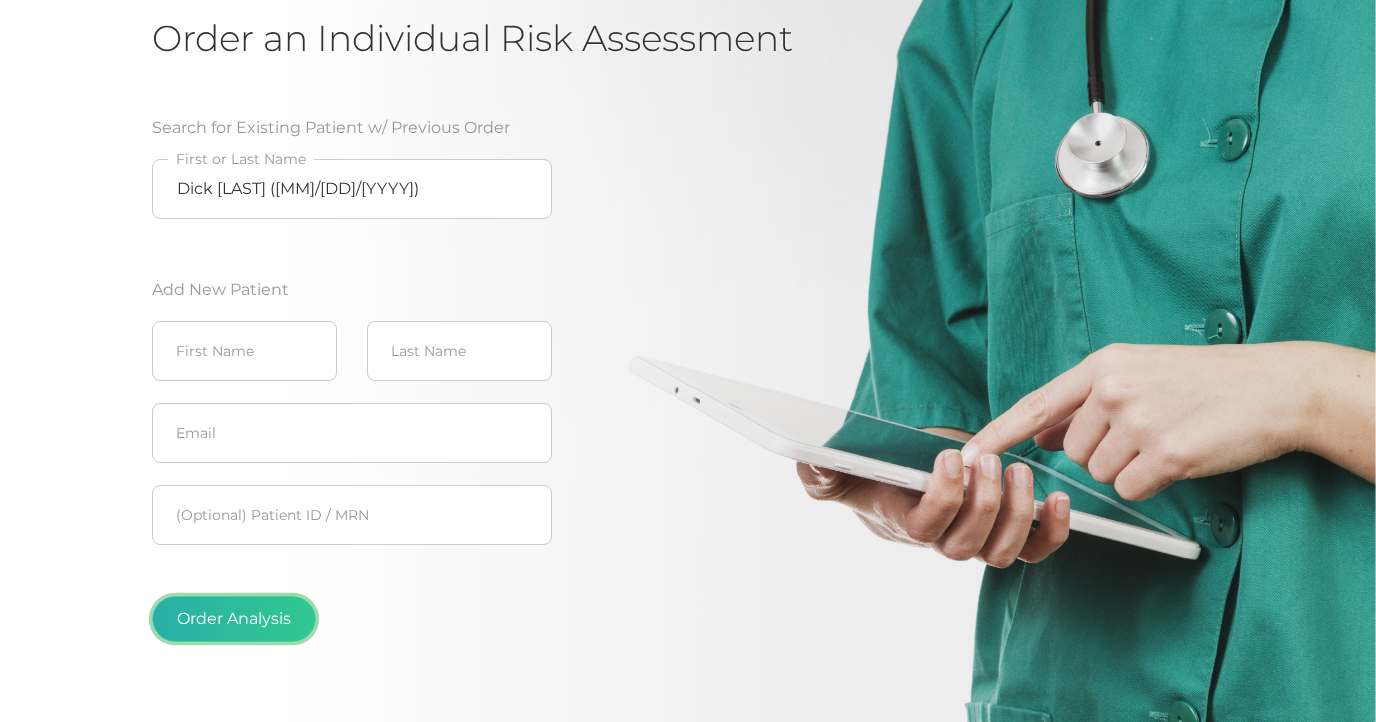 click on "Order Analysis" at bounding box center (234, 619) 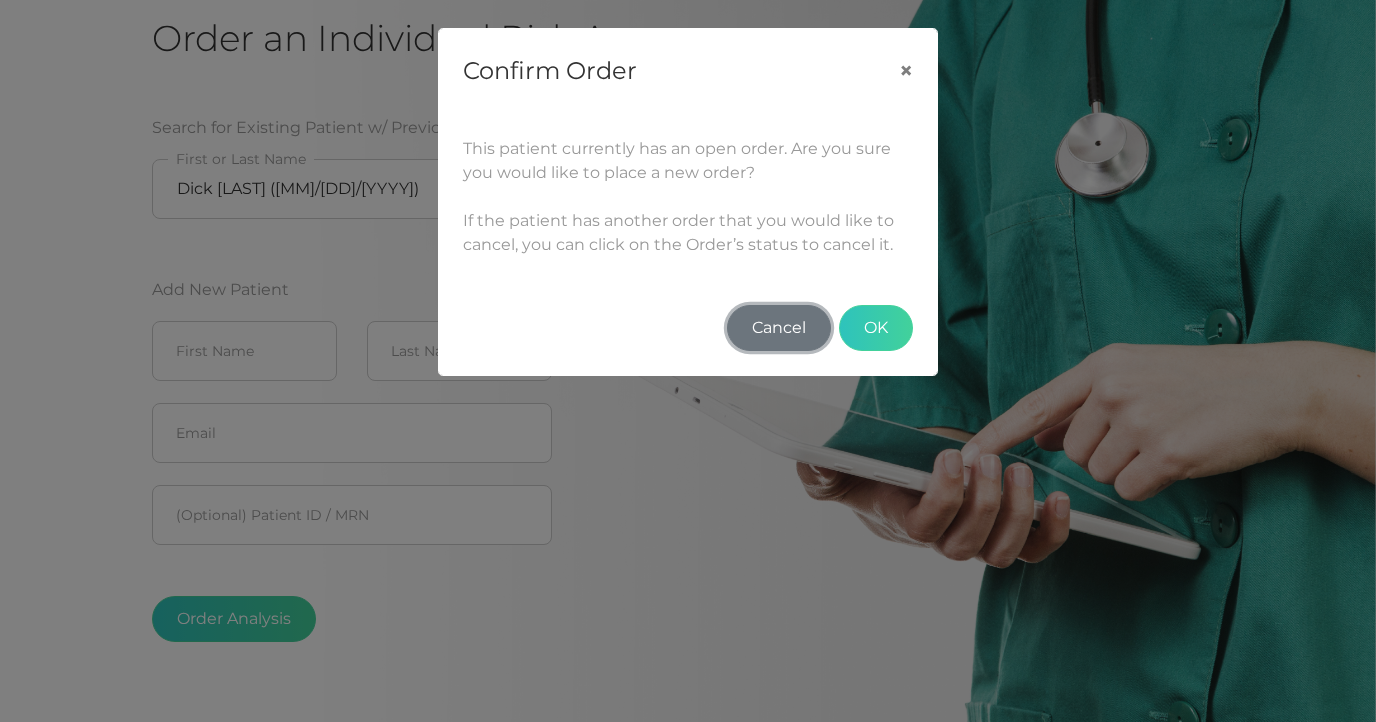 click on "Cancel" at bounding box center [779, 328] 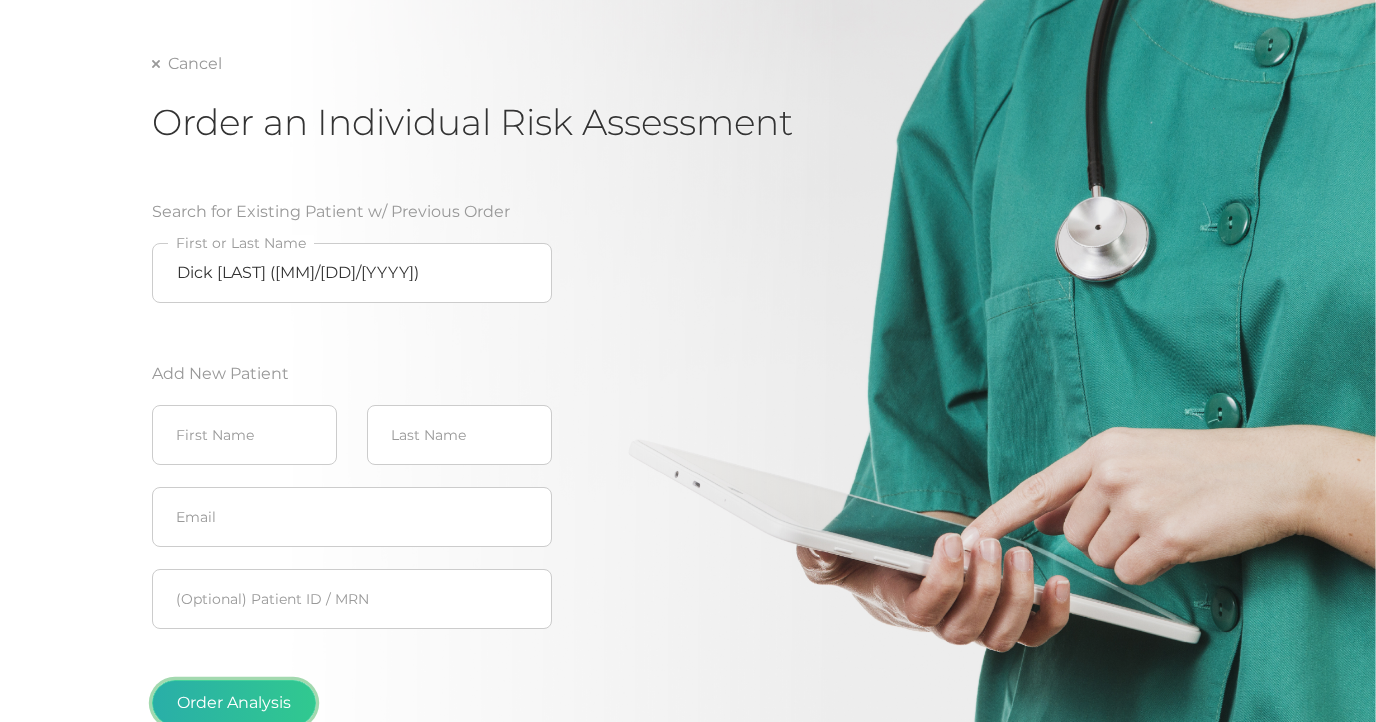 scroll, scrollTop: 0, scrollLeft: 0, axis: both 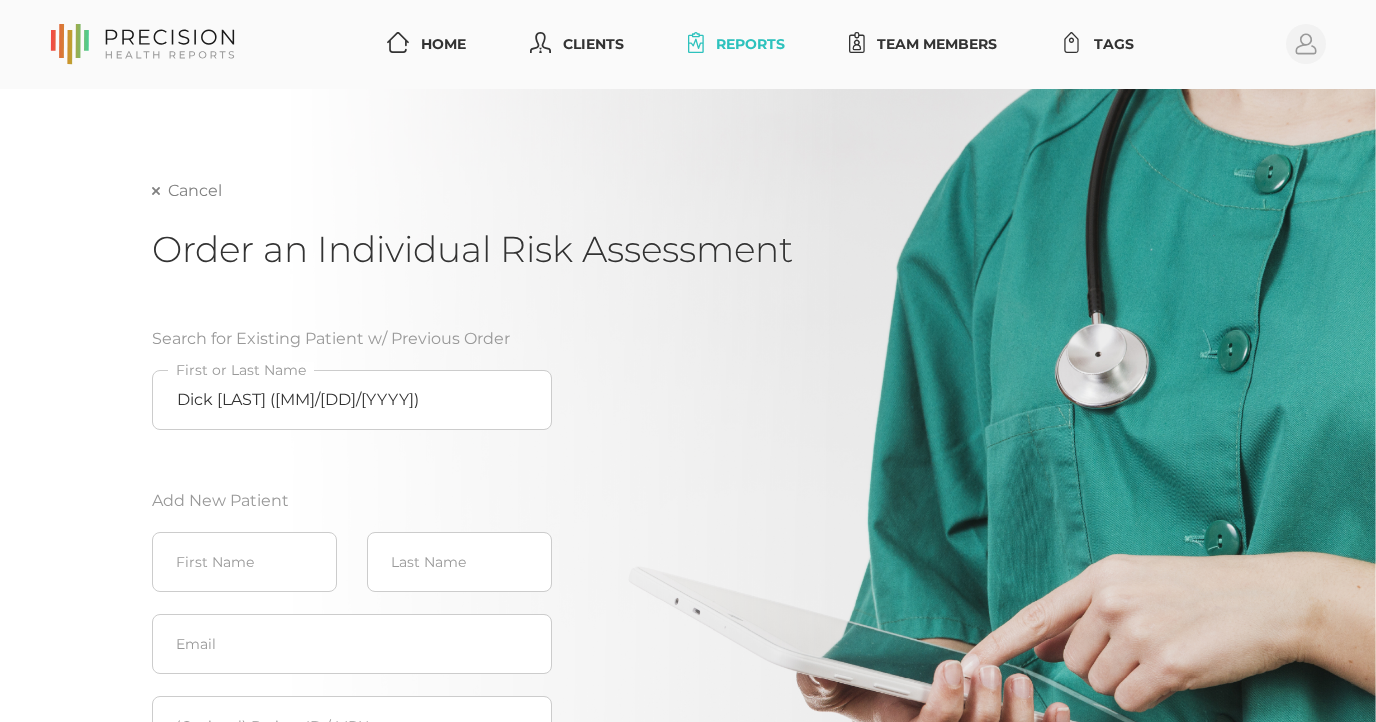 click on "Cancel" at bounding box center [187, 191] 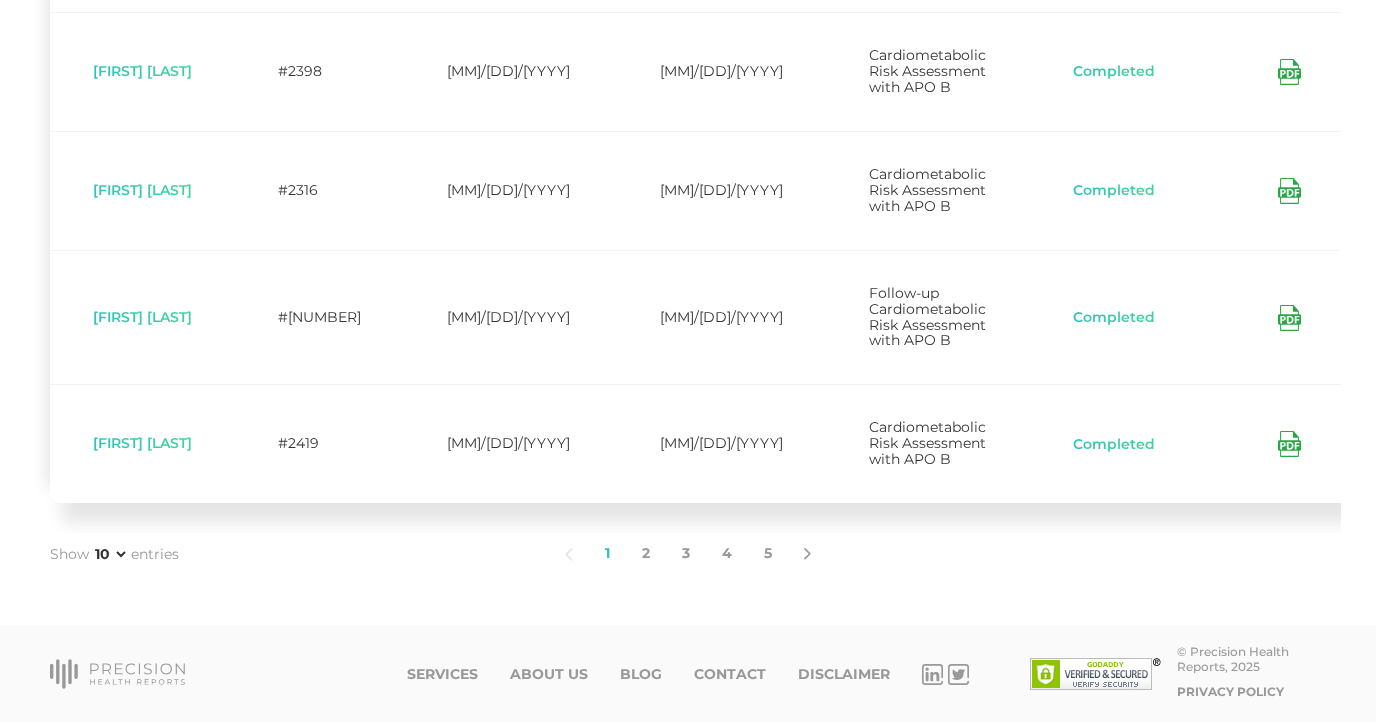 scroll, scrollTop: 1393, scrollLeft: 0, axis: vertical 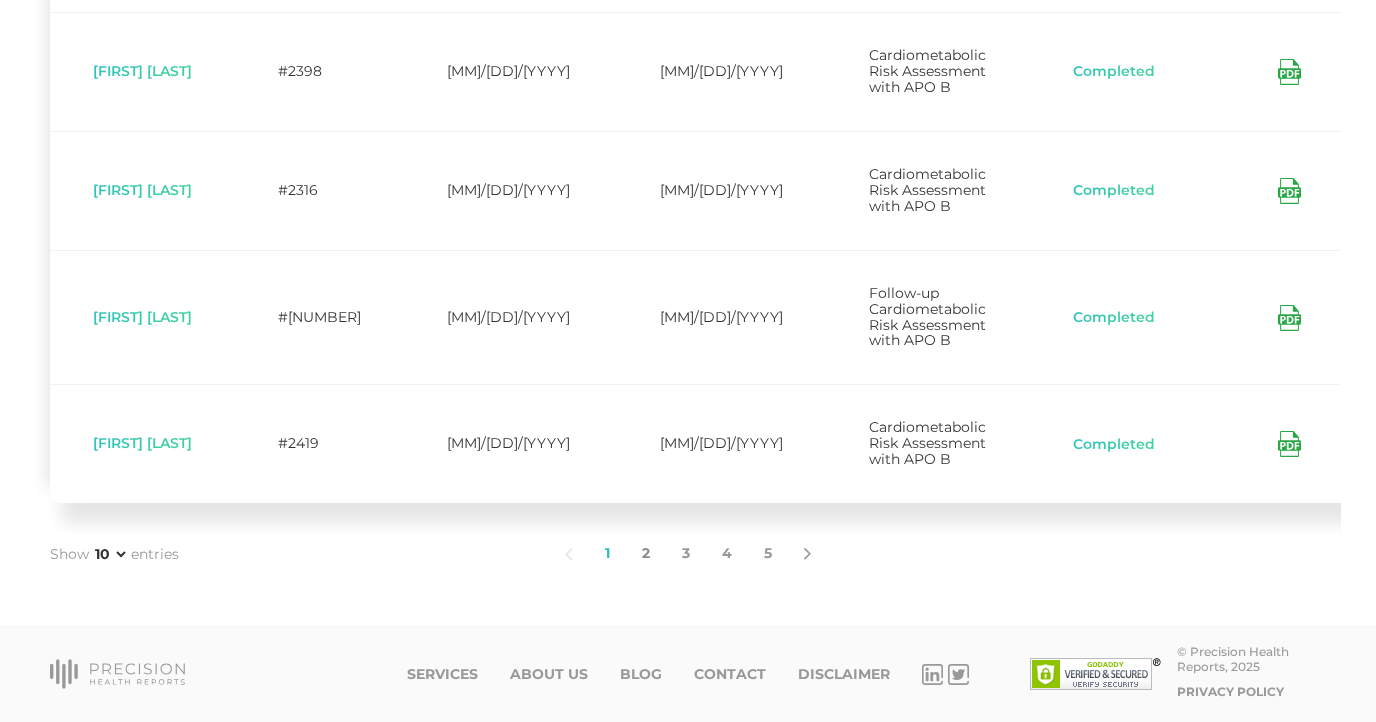 click on "2" at bounding box center [646, 554] 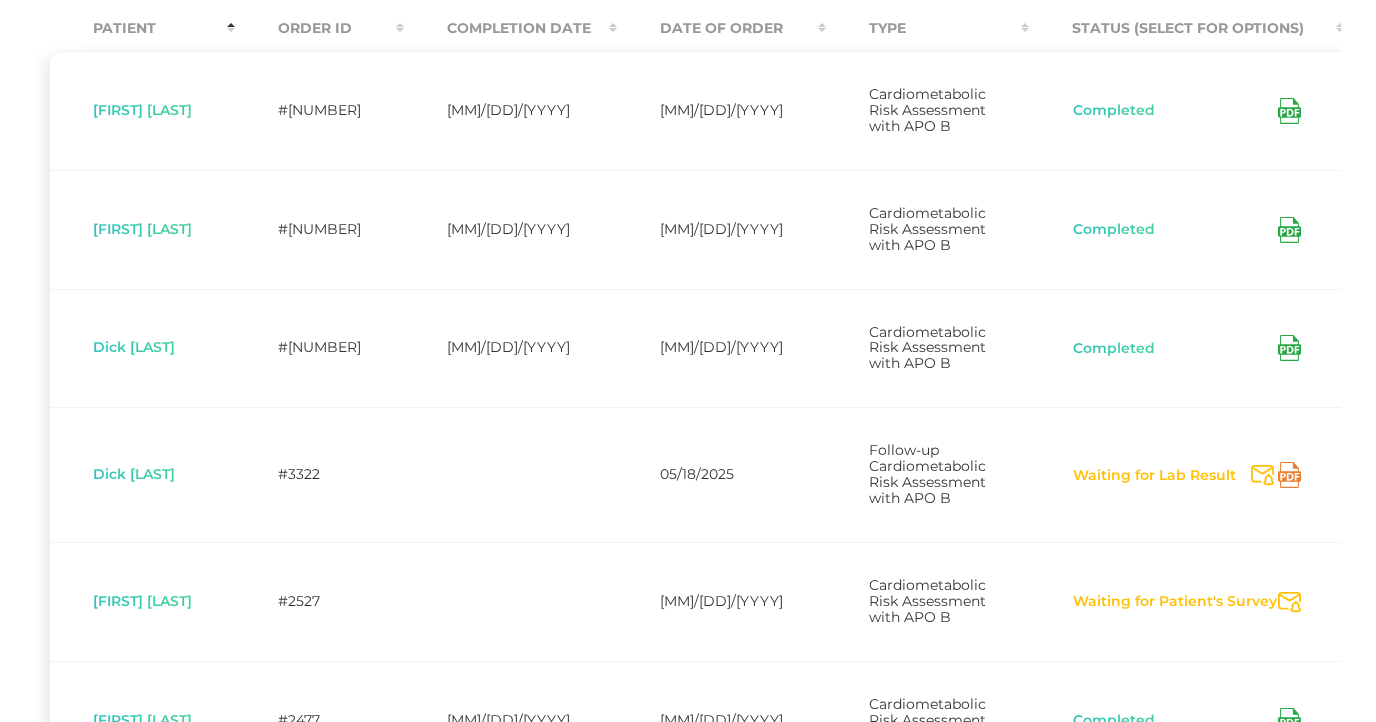 scroll, scrollTop: 502, scrollLeft: 0, axis: vertical 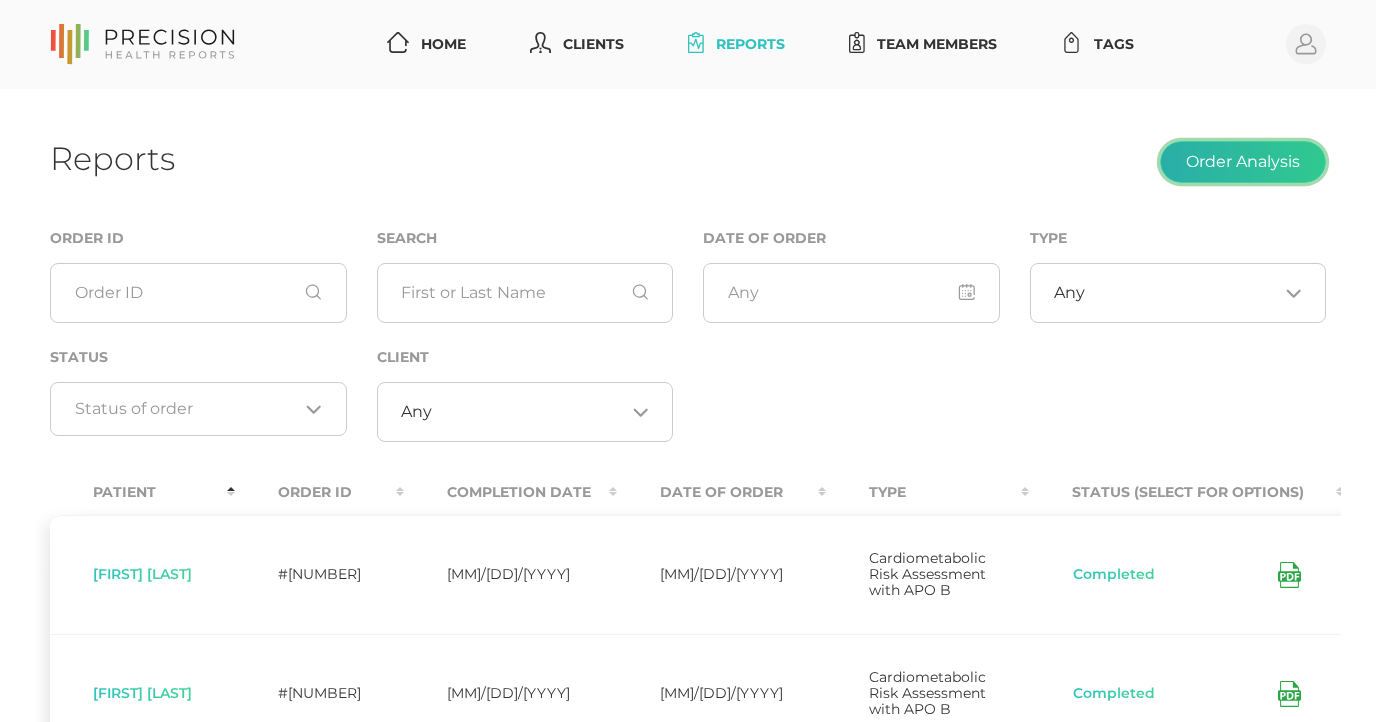 click on "Order Analysis" at bounding box center (1243, 162) 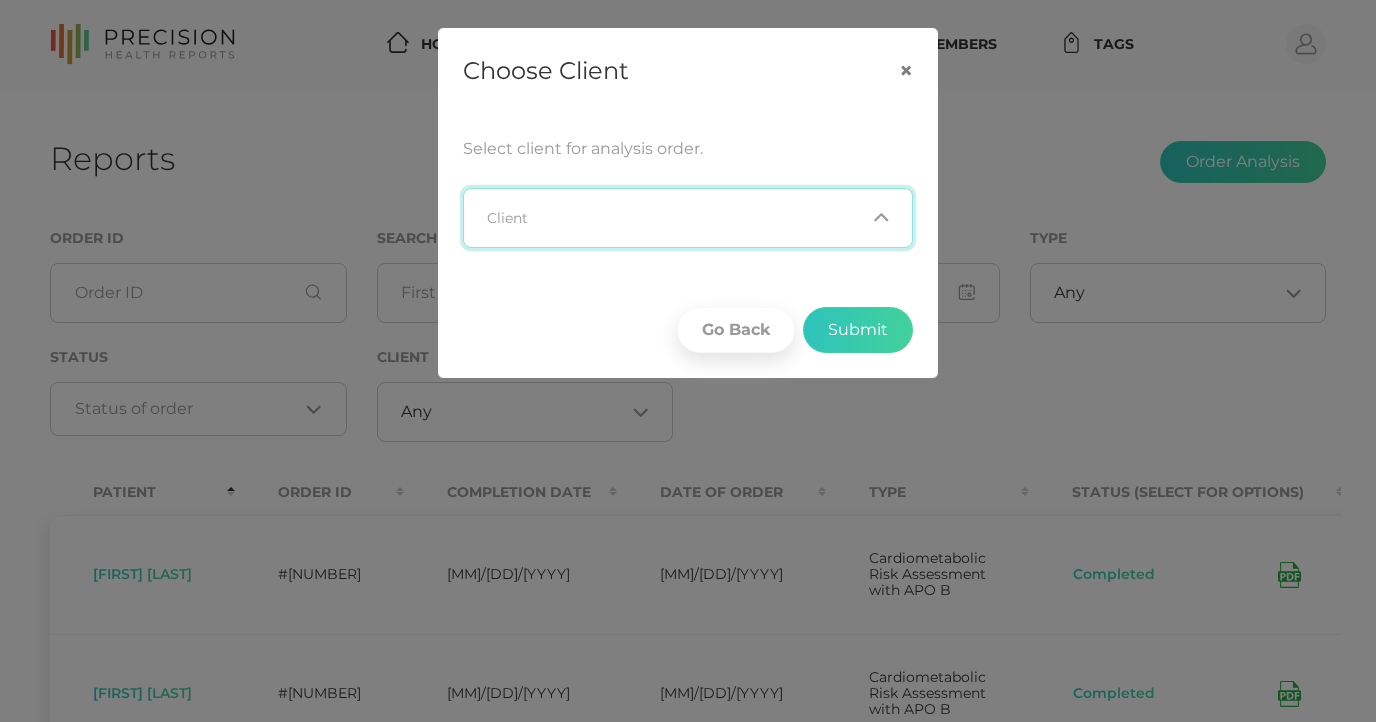 click at bounding box center [676, 218] 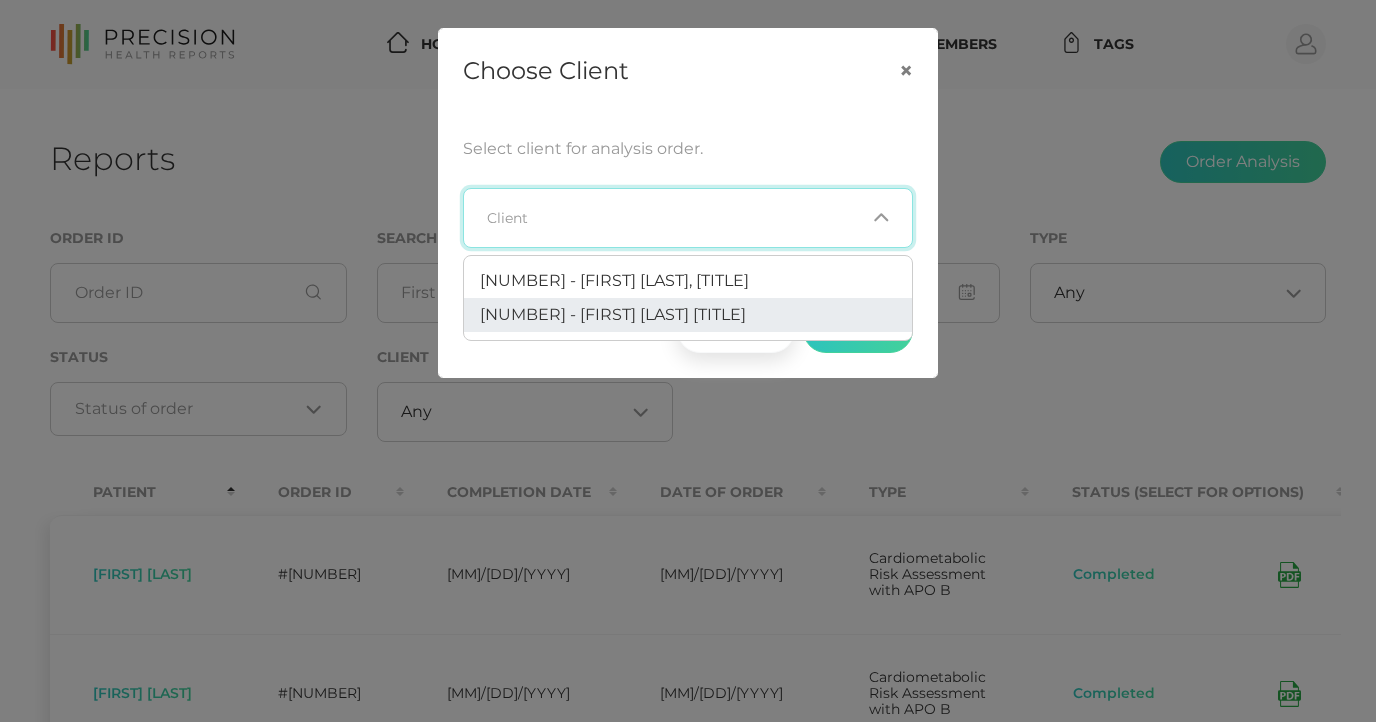 click on "[NUMBER] - [FIRST] [LAST] [TITLE]" at bounding box center (688, 315) 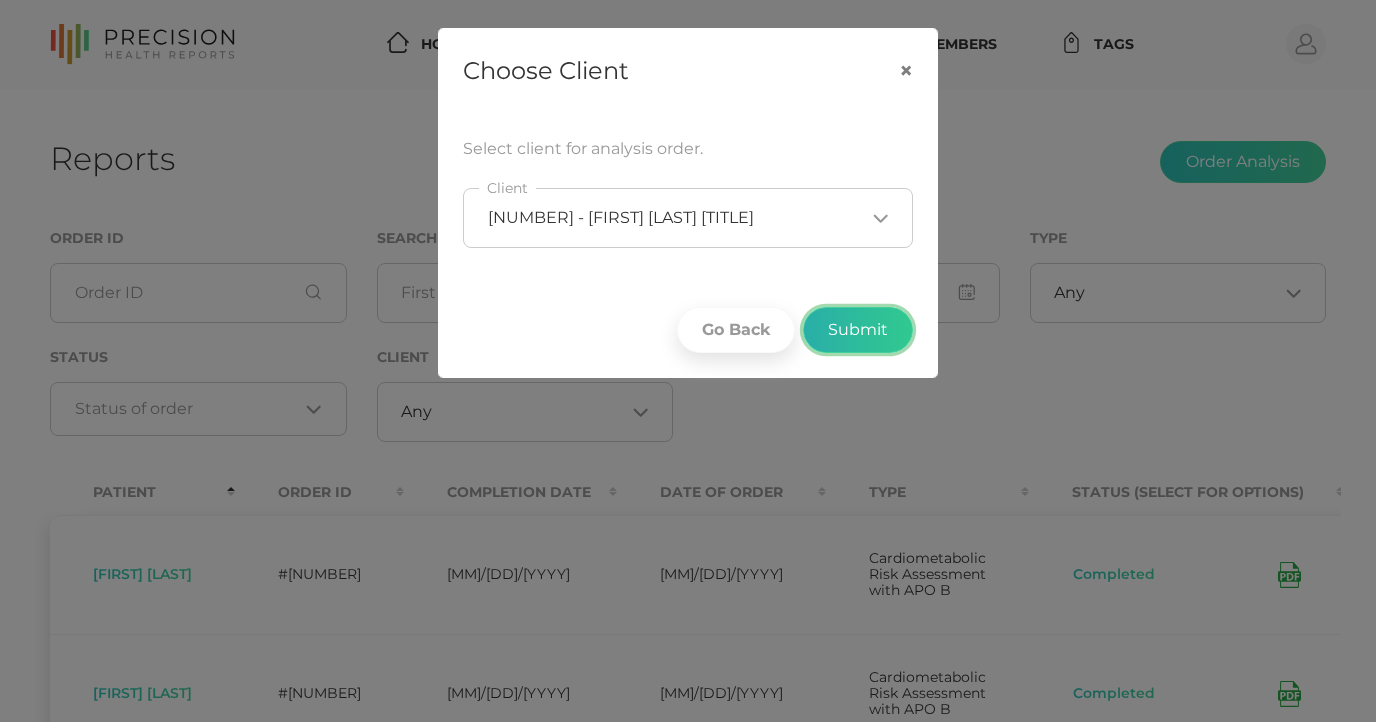 click on "Submit" at bounding box center [858, 330] 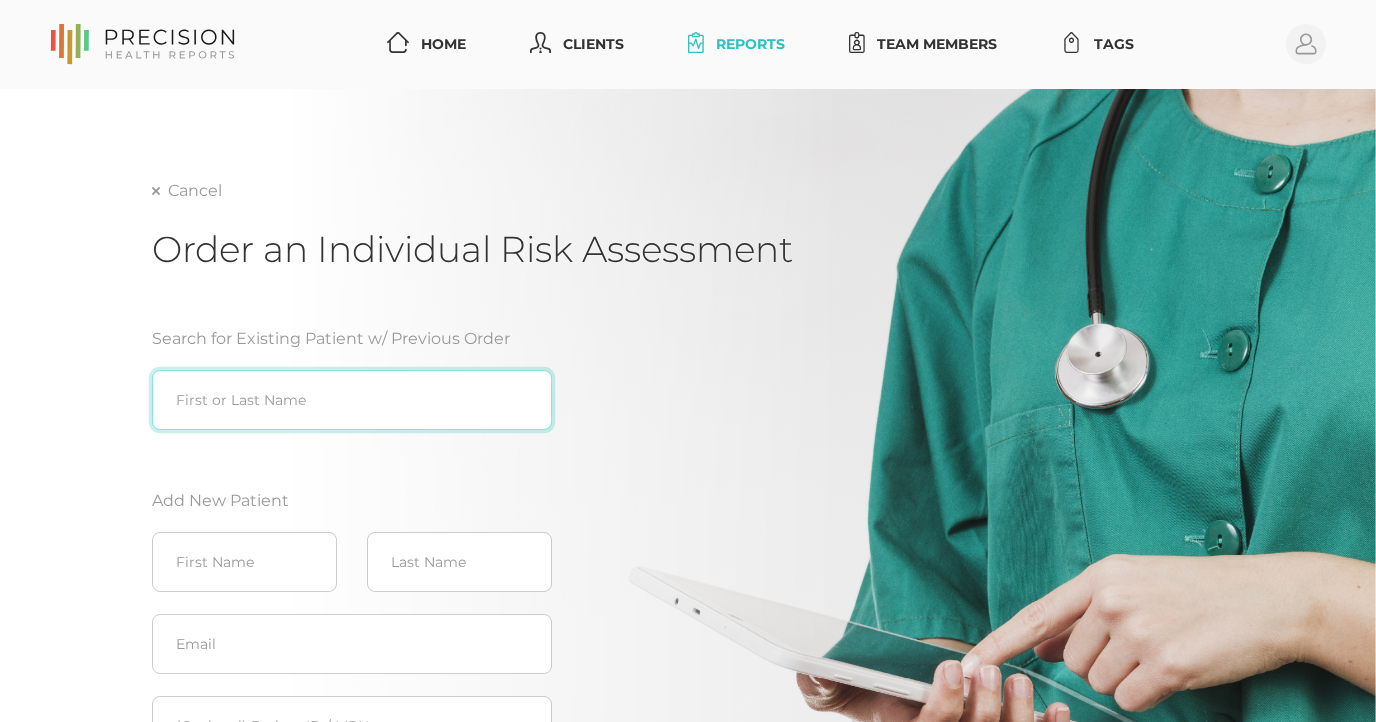 click at bounding box center (352, 400) 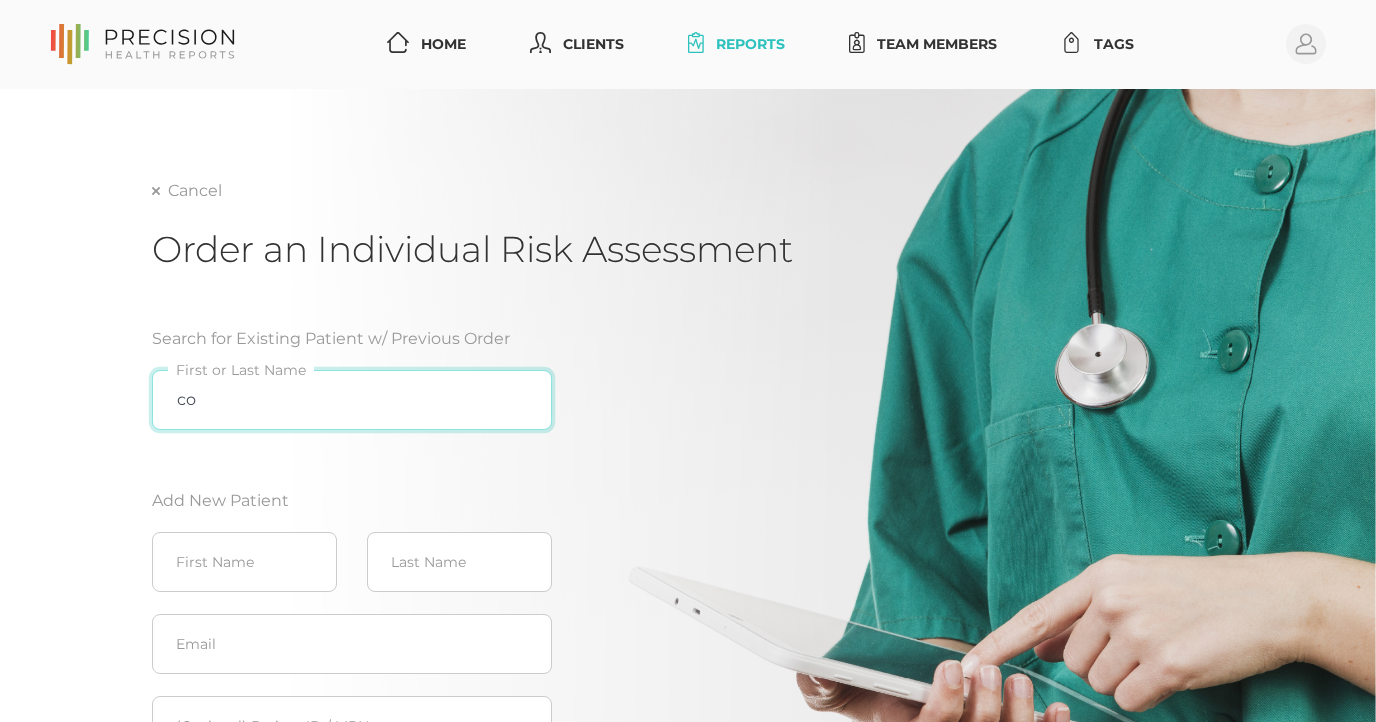 type on "c" 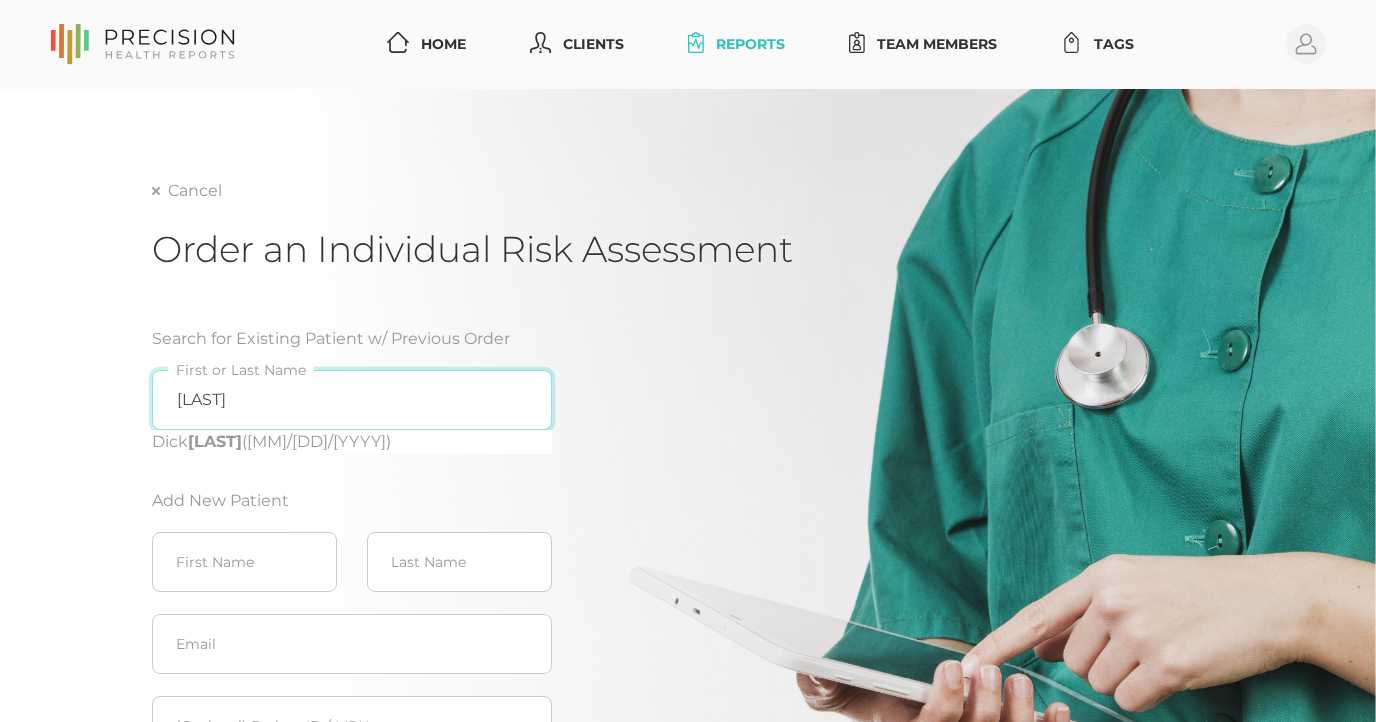 click on "Order Analysis" at bounding box center (234, 830) 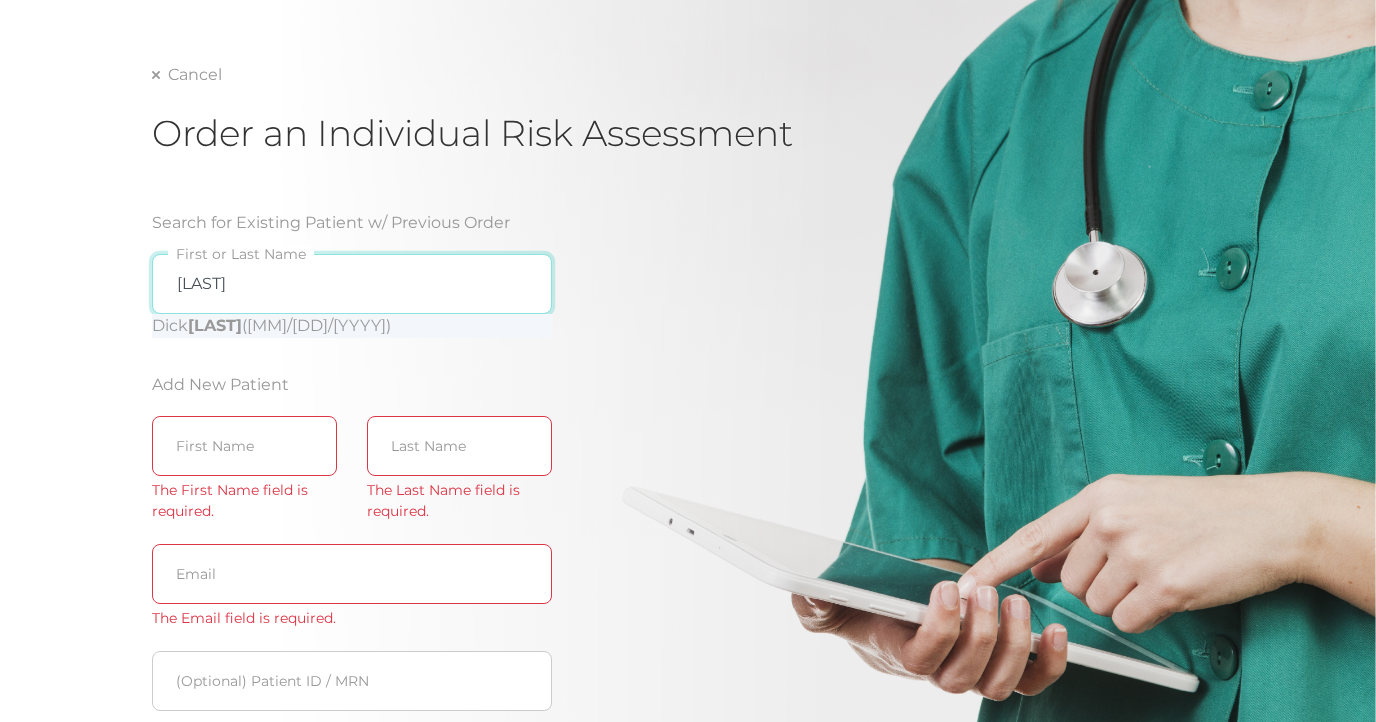 scroll, scrollTop: 141, scrollLeft: 0, axis: vertical 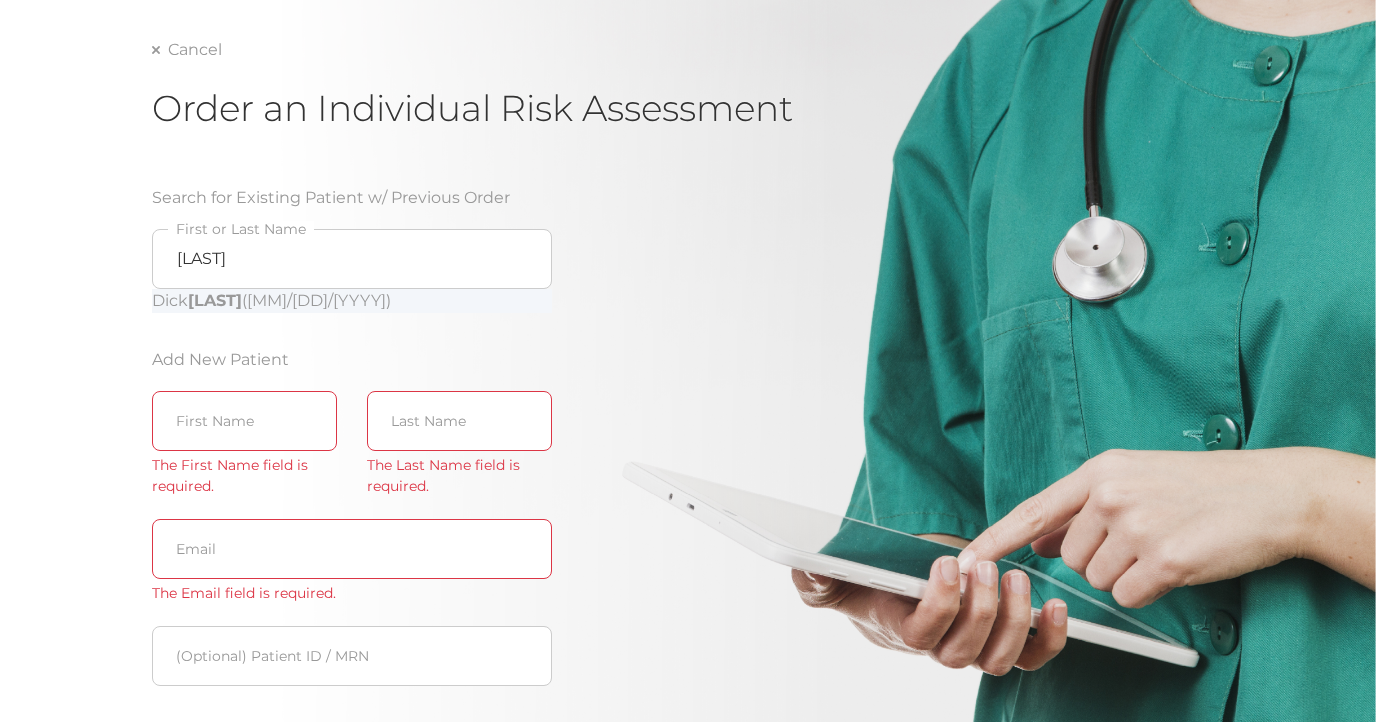 click on "Search for Existing Patient w/ Previous Order Pedersen   Dick  [LAST]   ([MM]/[DD]/[YYYY]) First or Last Name Add New Patient First Name The First Name field is required. Last Name The Last Name field is required. Email The Email field is required. (Optional) Patient ID / MRN  Order Analysis" at bounding box center [472, 492] 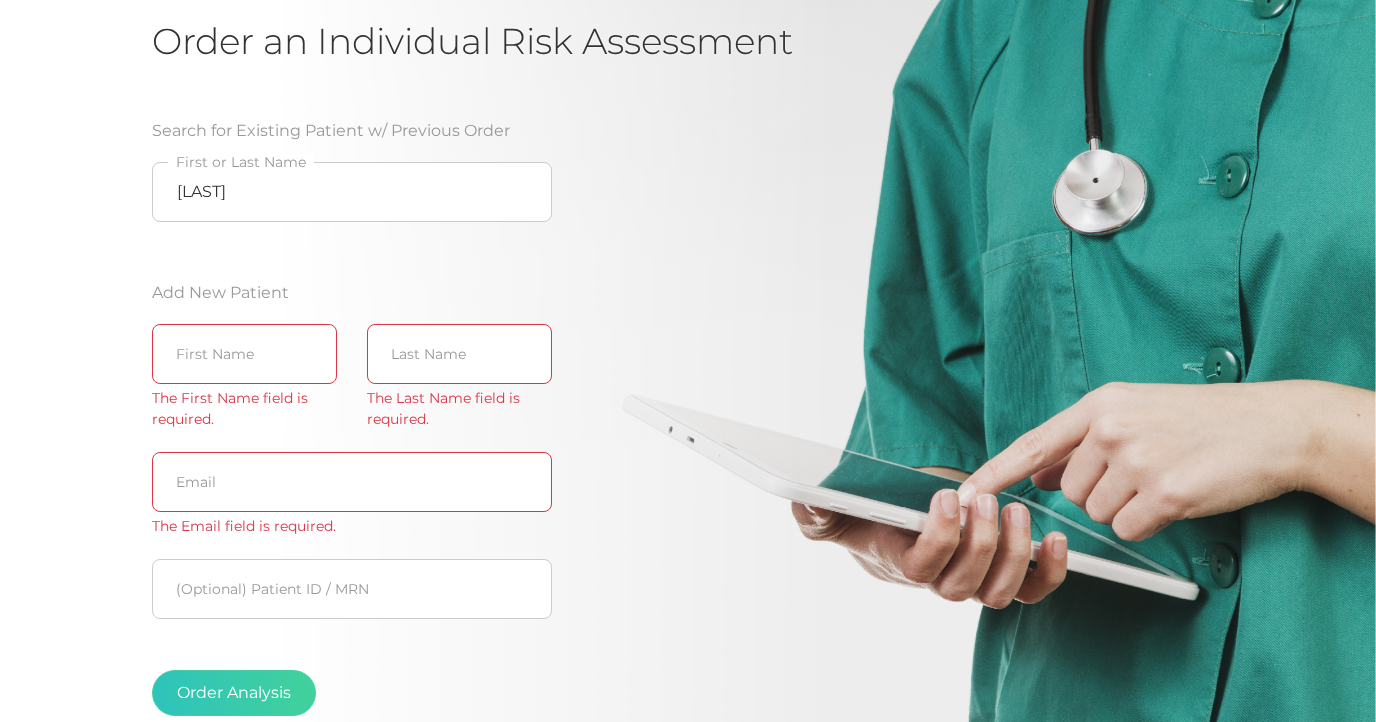 scroll, scrollTop: 207, scrollLeft: 0, axis: vertical 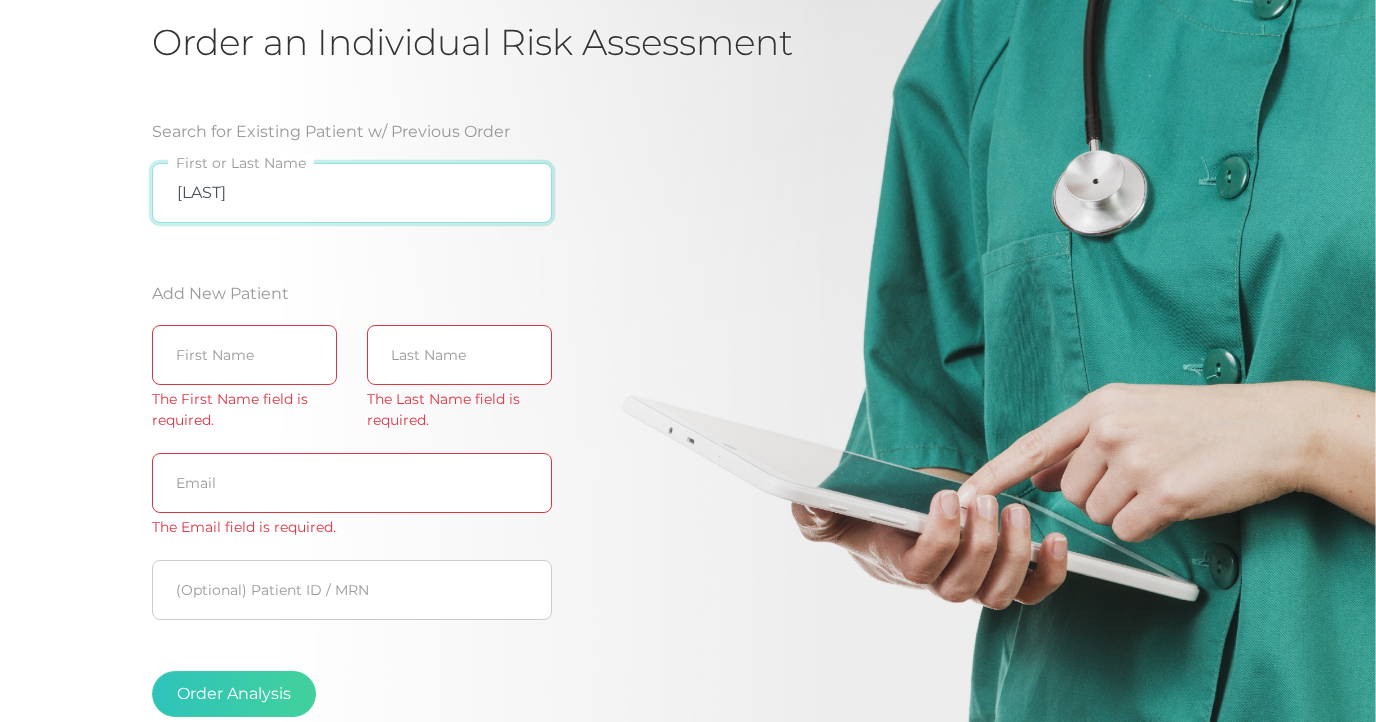 click on "[LAST]" at bounding box center (352, 193) 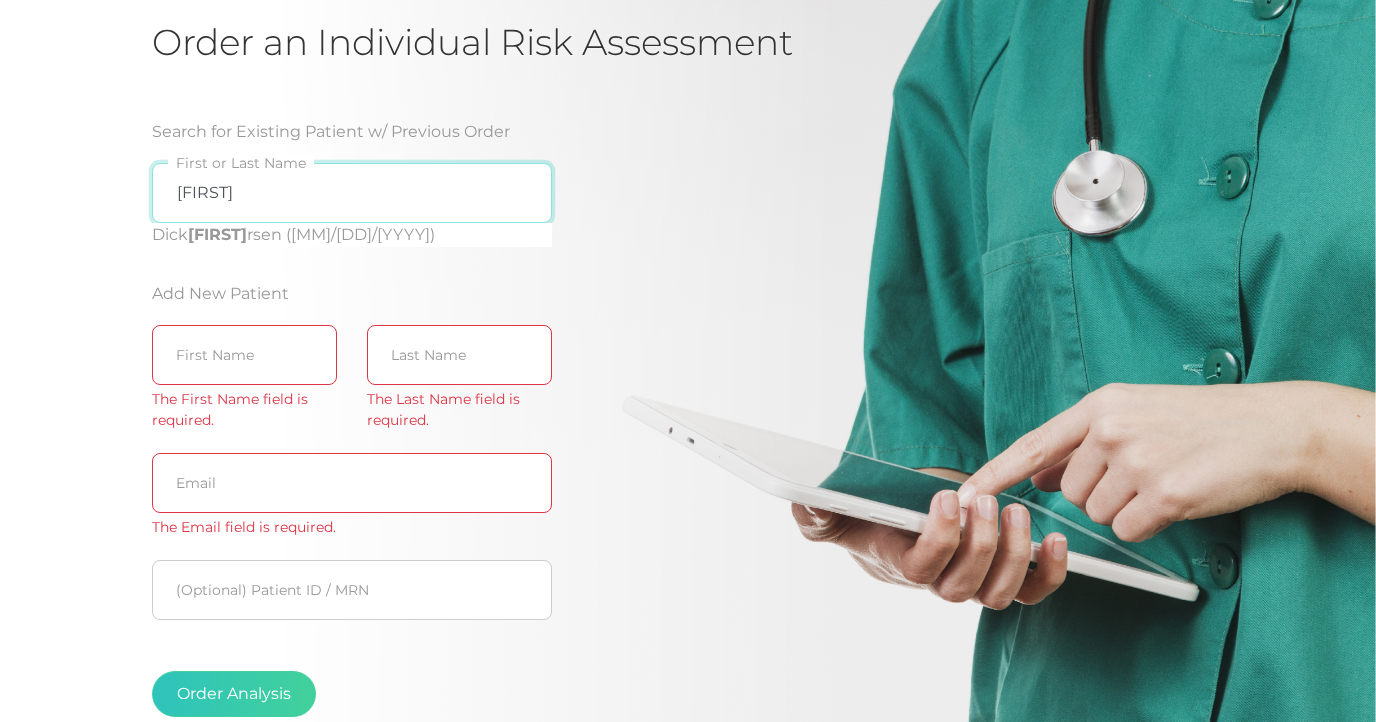 type on "P" 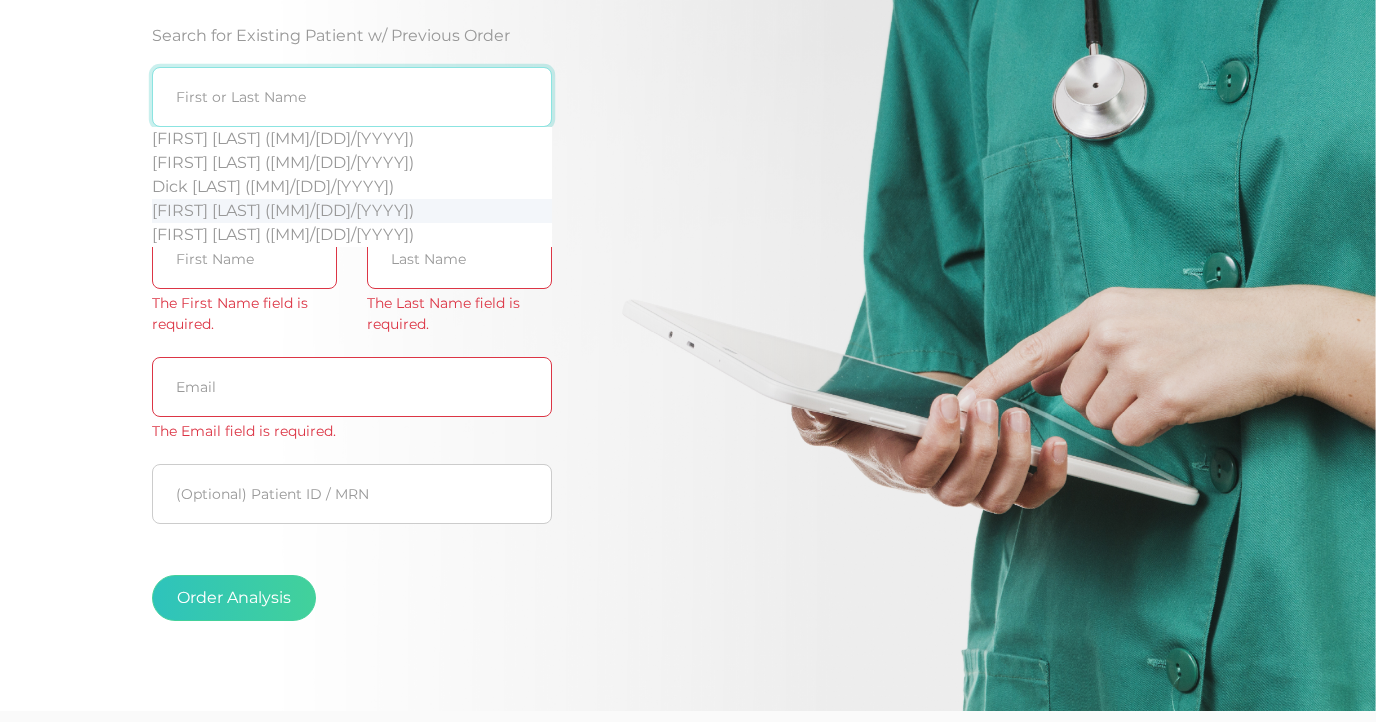 scroll, scrollTop: 302, scrollLeft: 0, axis: vertical 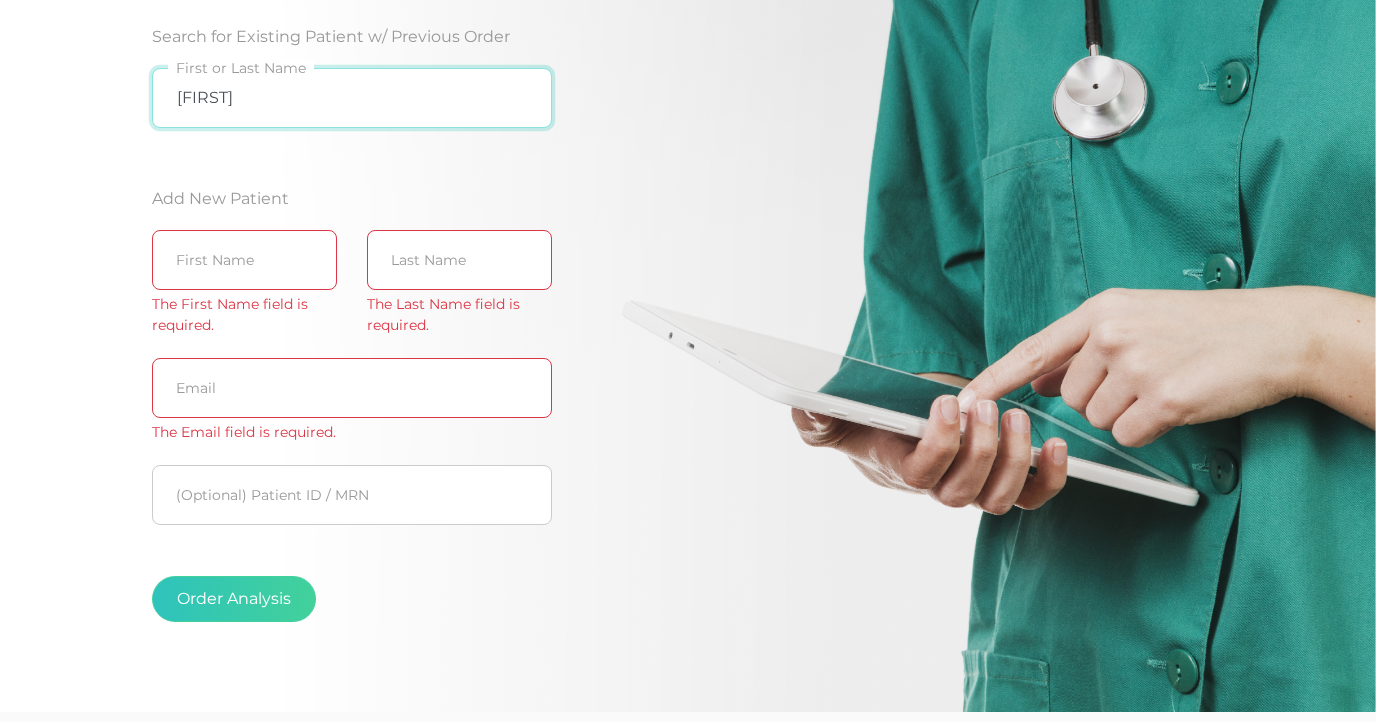 type on "[FIRST]" 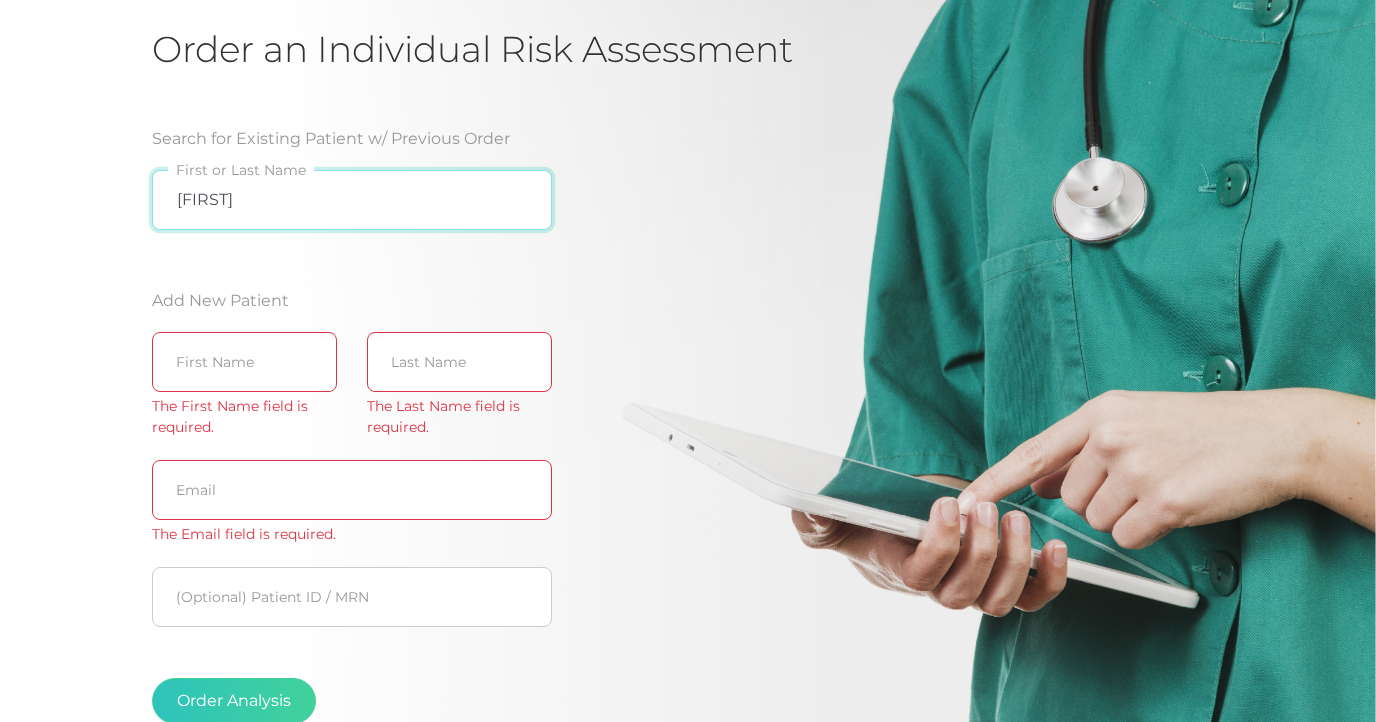 scroll, scrollTop: 201, scrollLeft: 0, axis: vertical 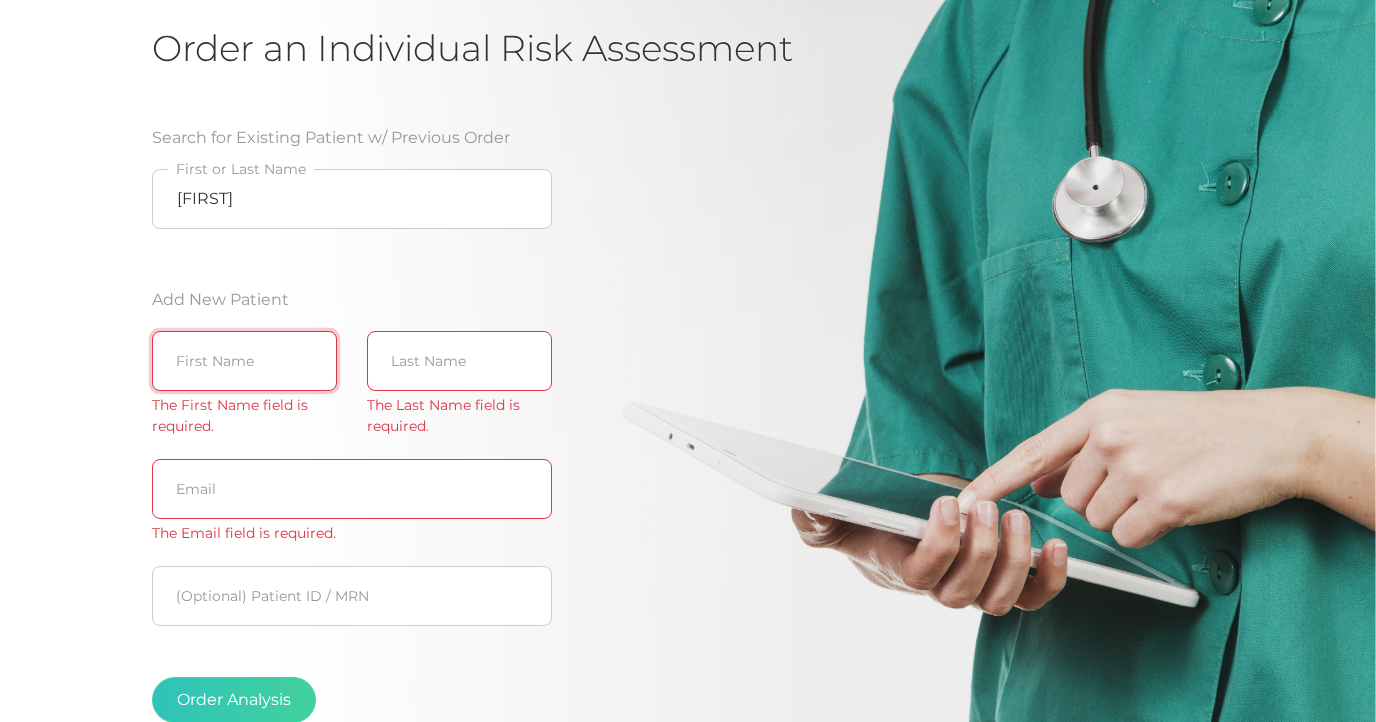 click at bounding box center (244, 361) 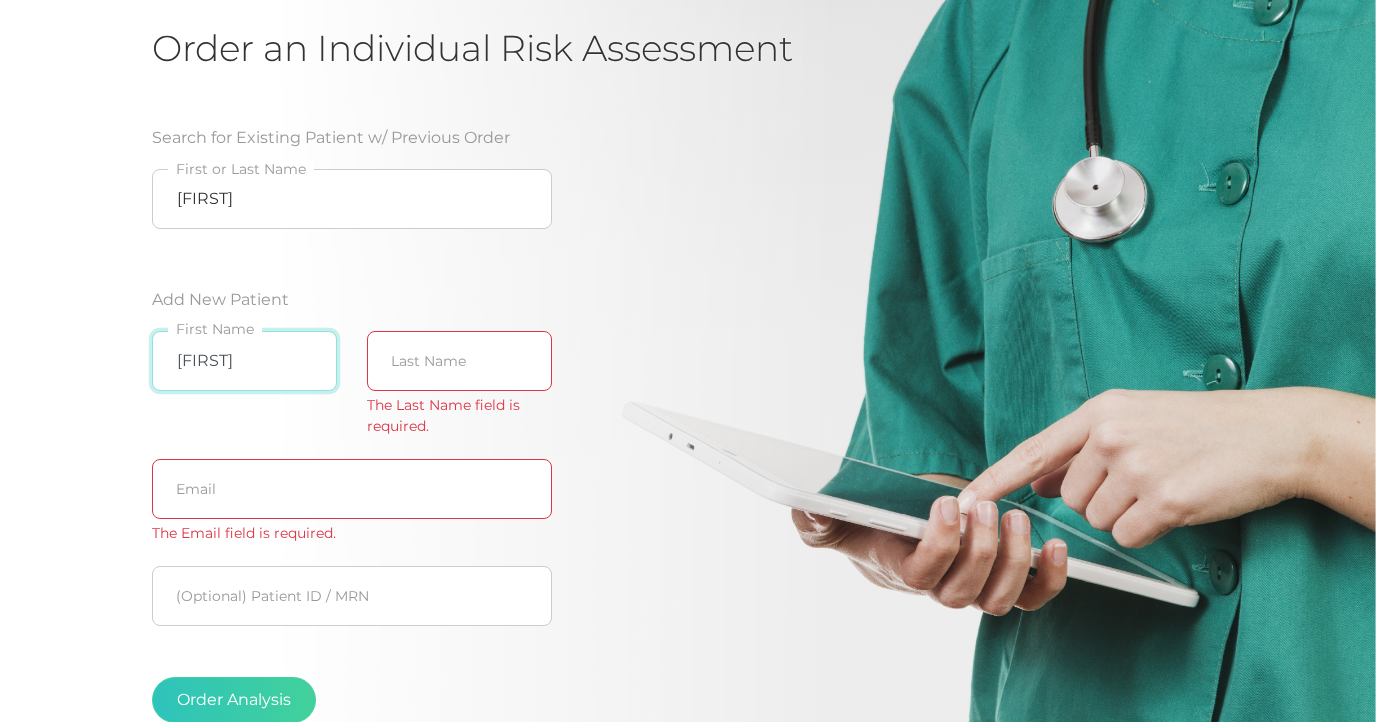 type on "[FIRST]" 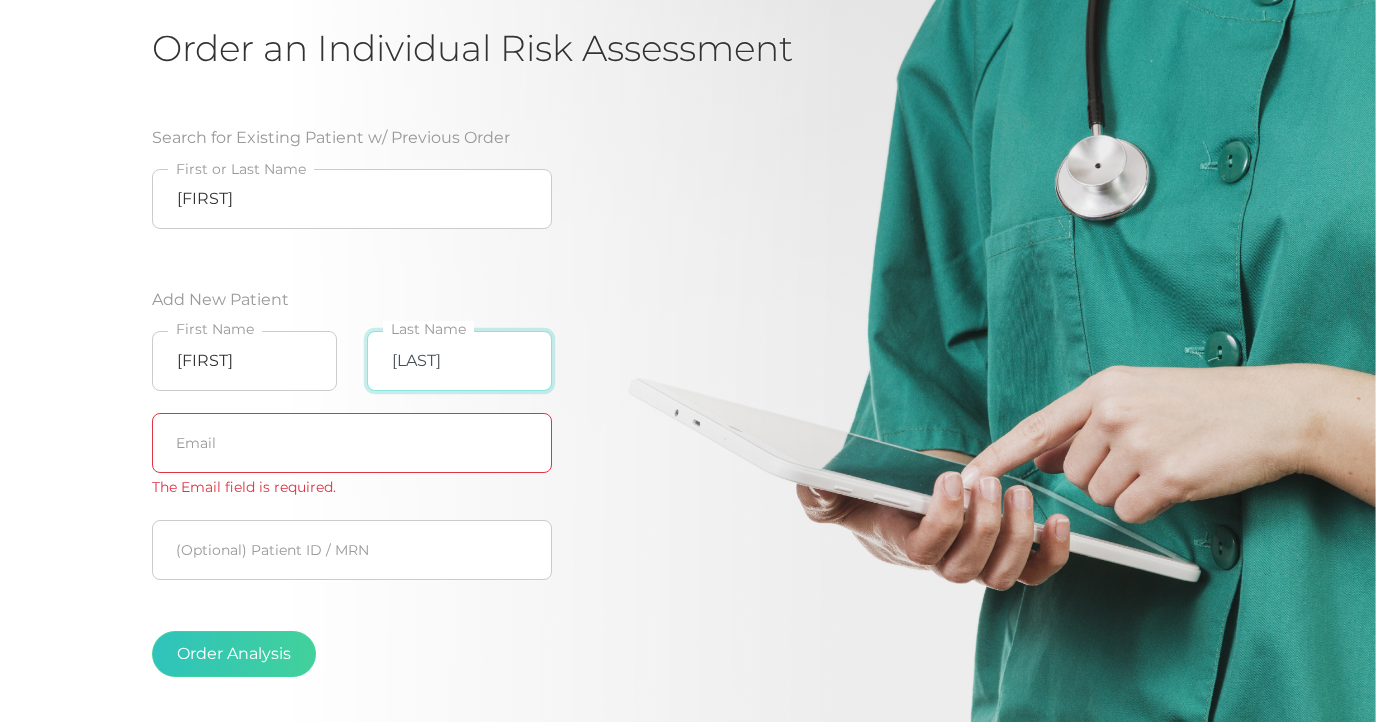 type on "[LAST]" 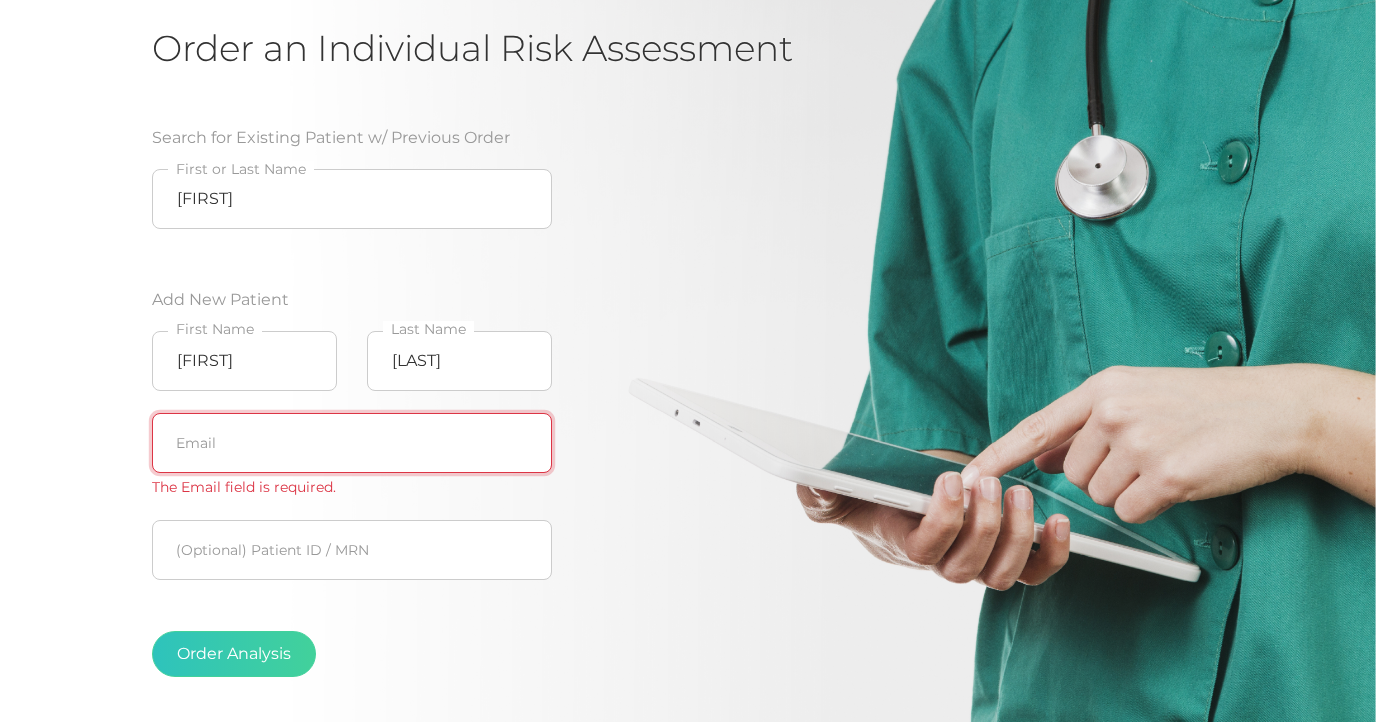 click at bounding box center (352, 443) 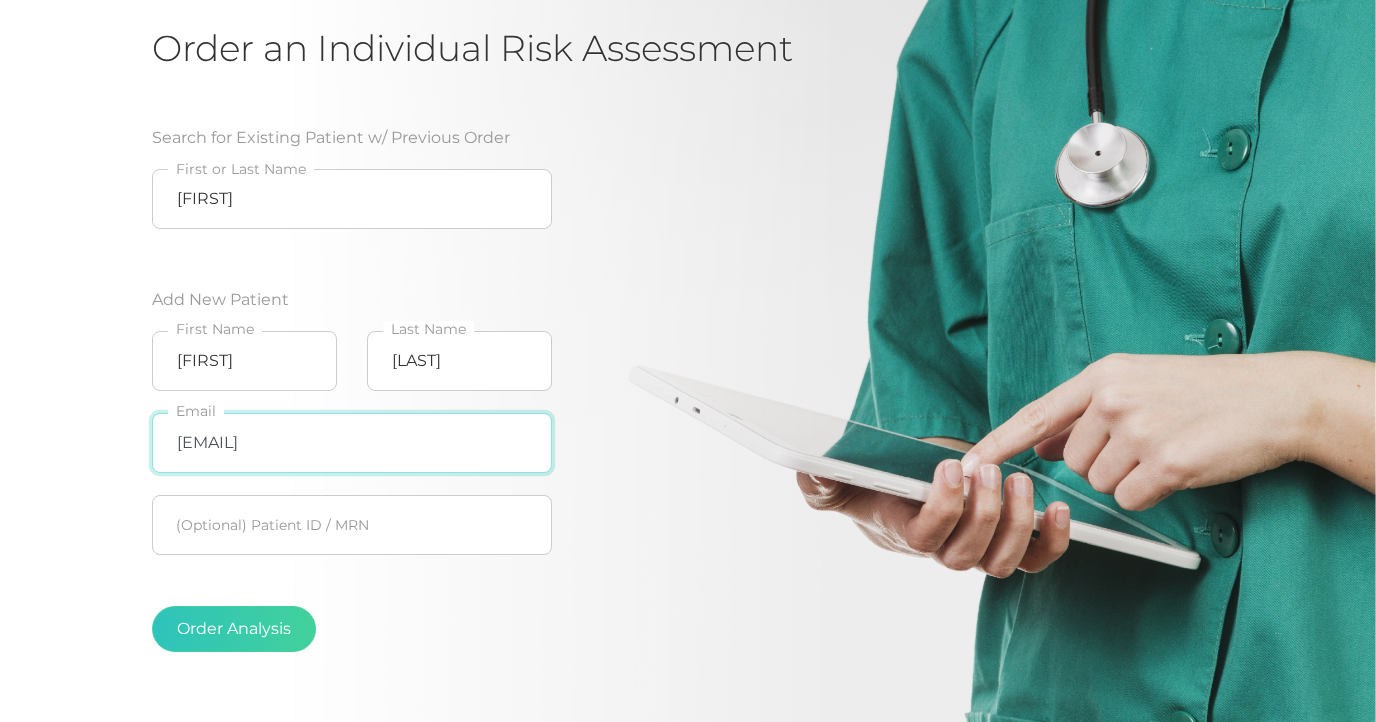 type on "[EMAIL]" 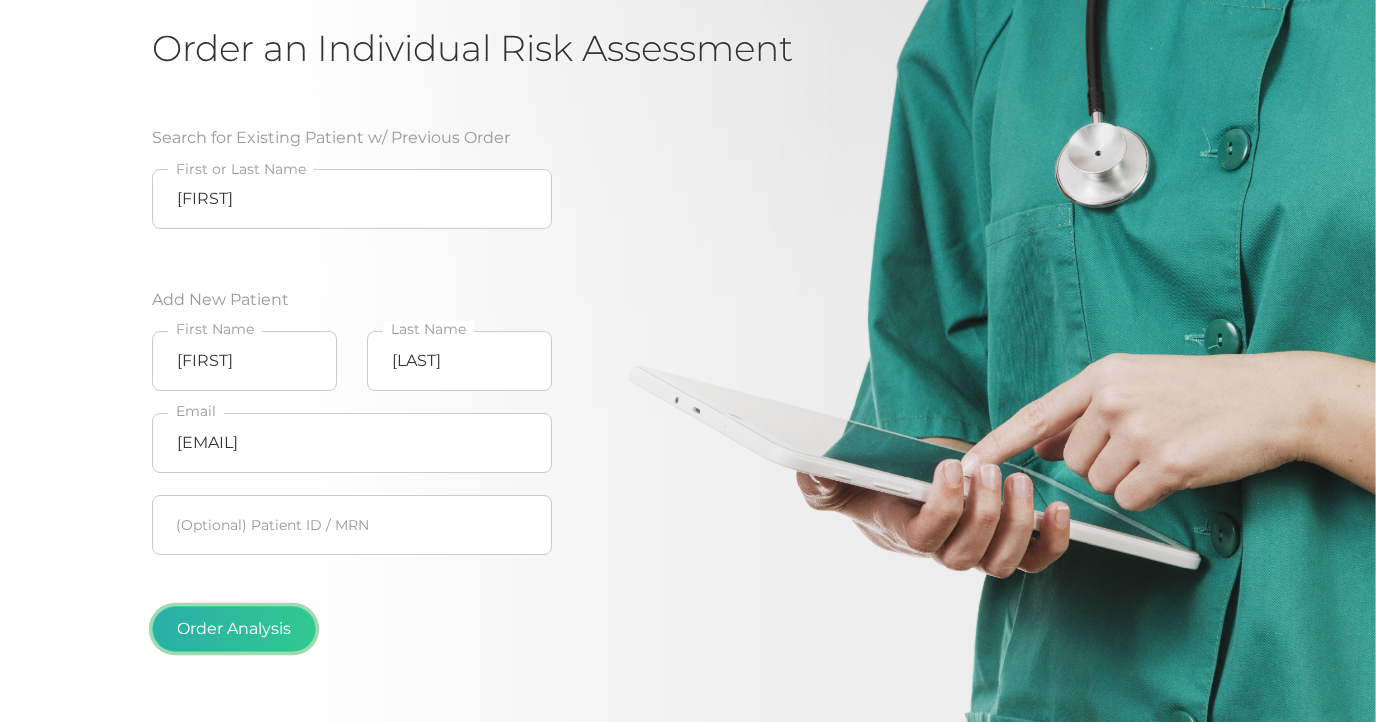 click on "Order Analysis" at bounding box center (234, 629) 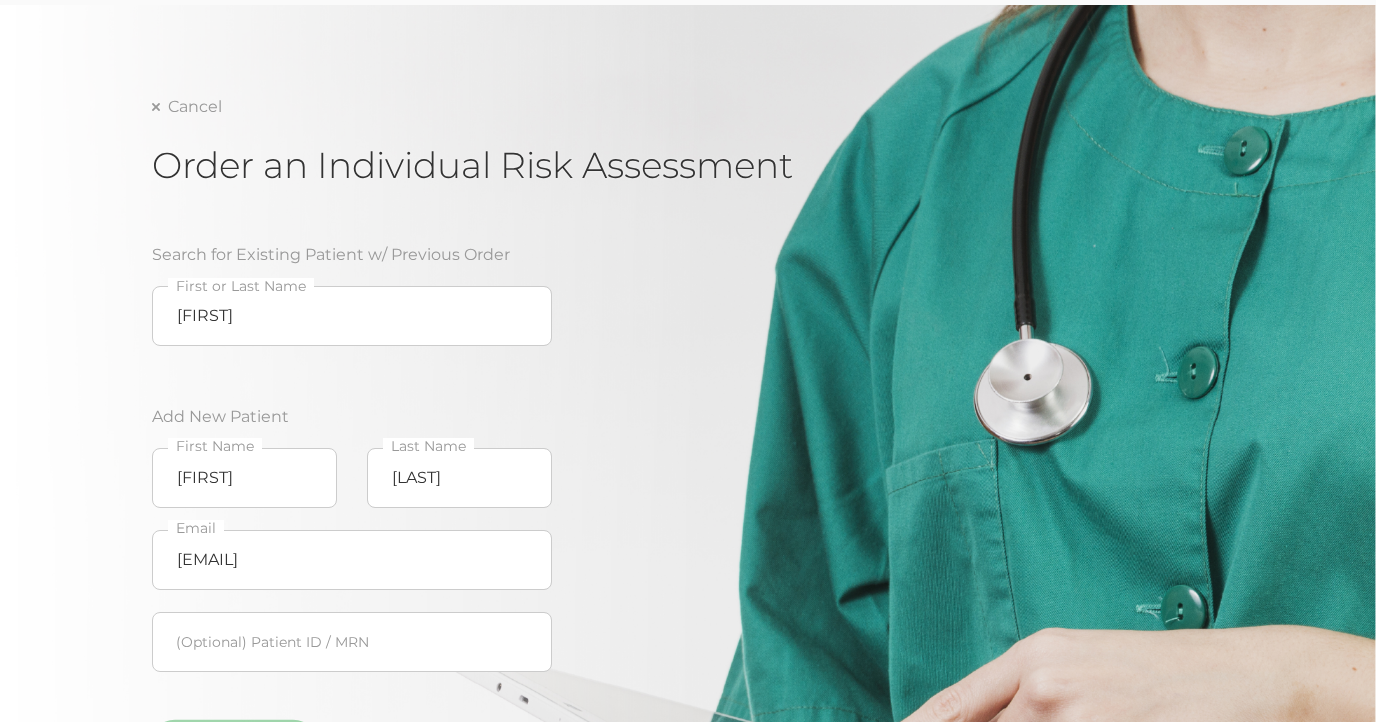 scroll, scrollTop: 0, scrollLeft: 0, axis: both 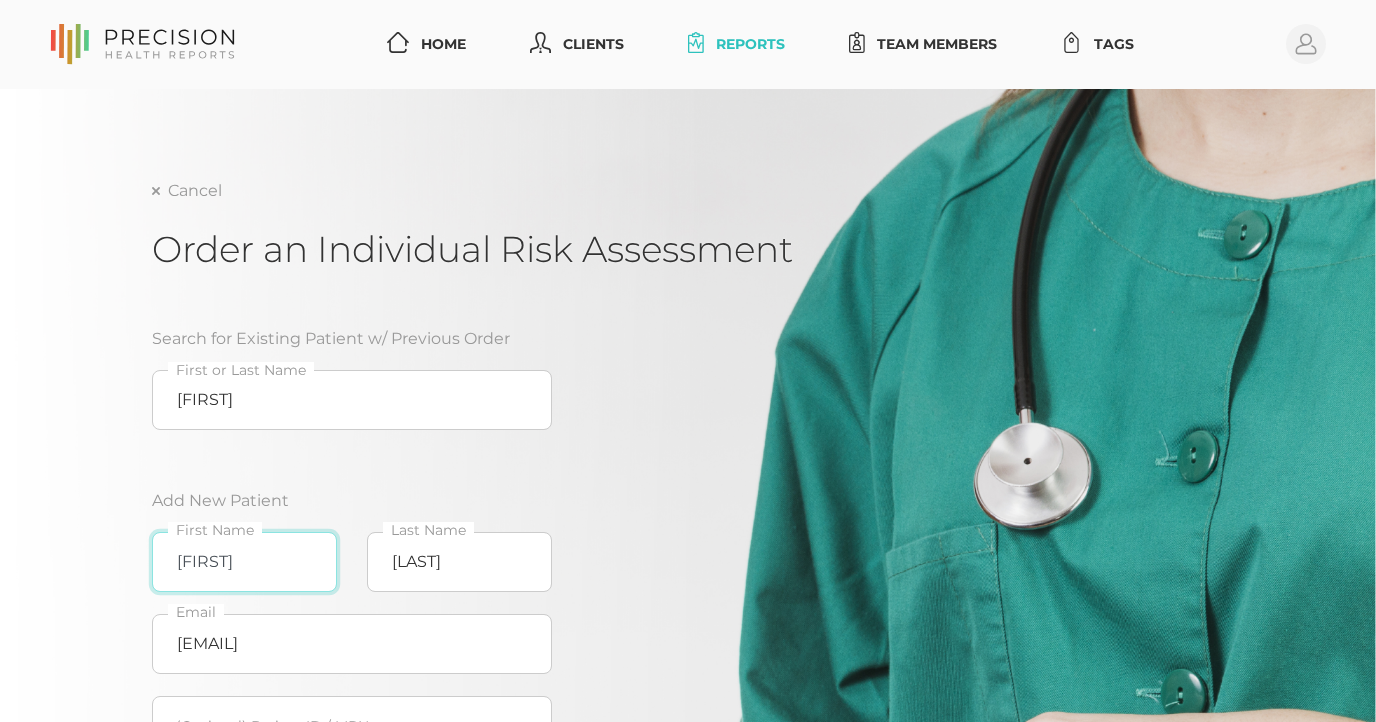 click on "[FIRST]" at bounding box center [244, 562] 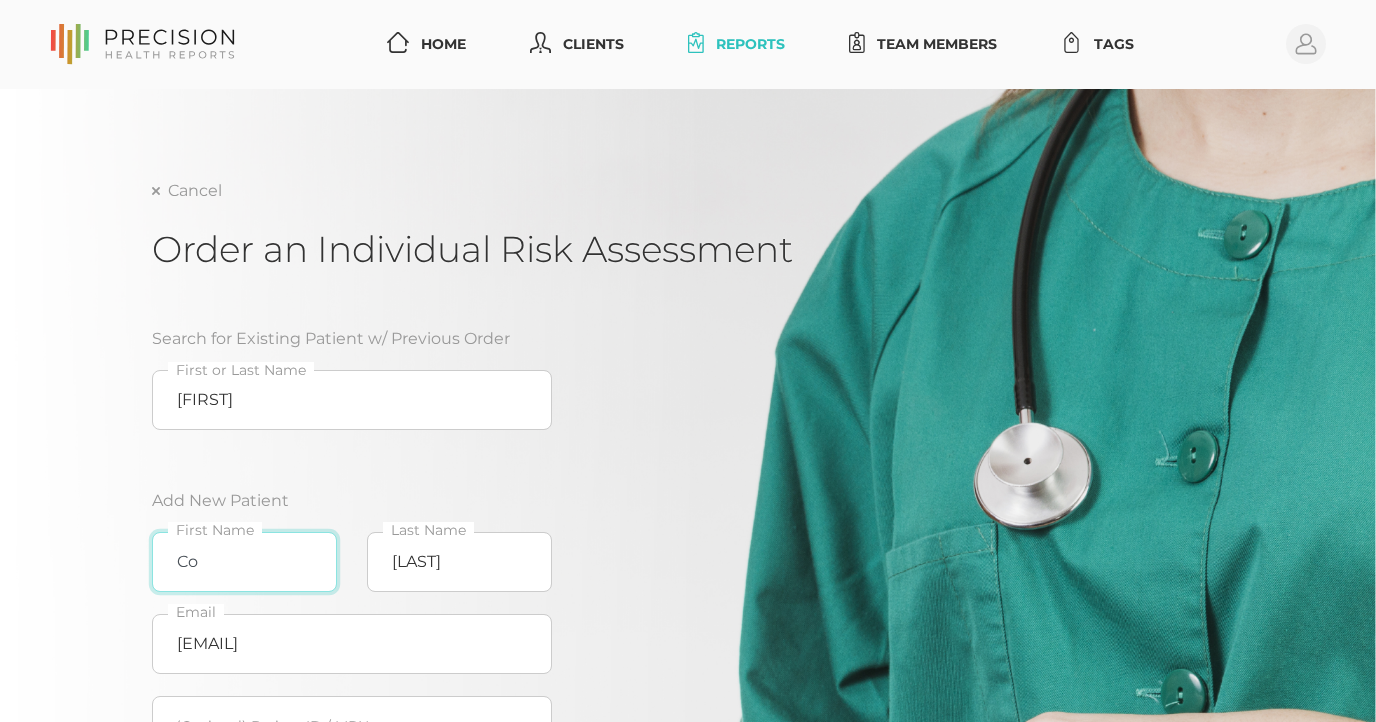 type on "[FIRST]" 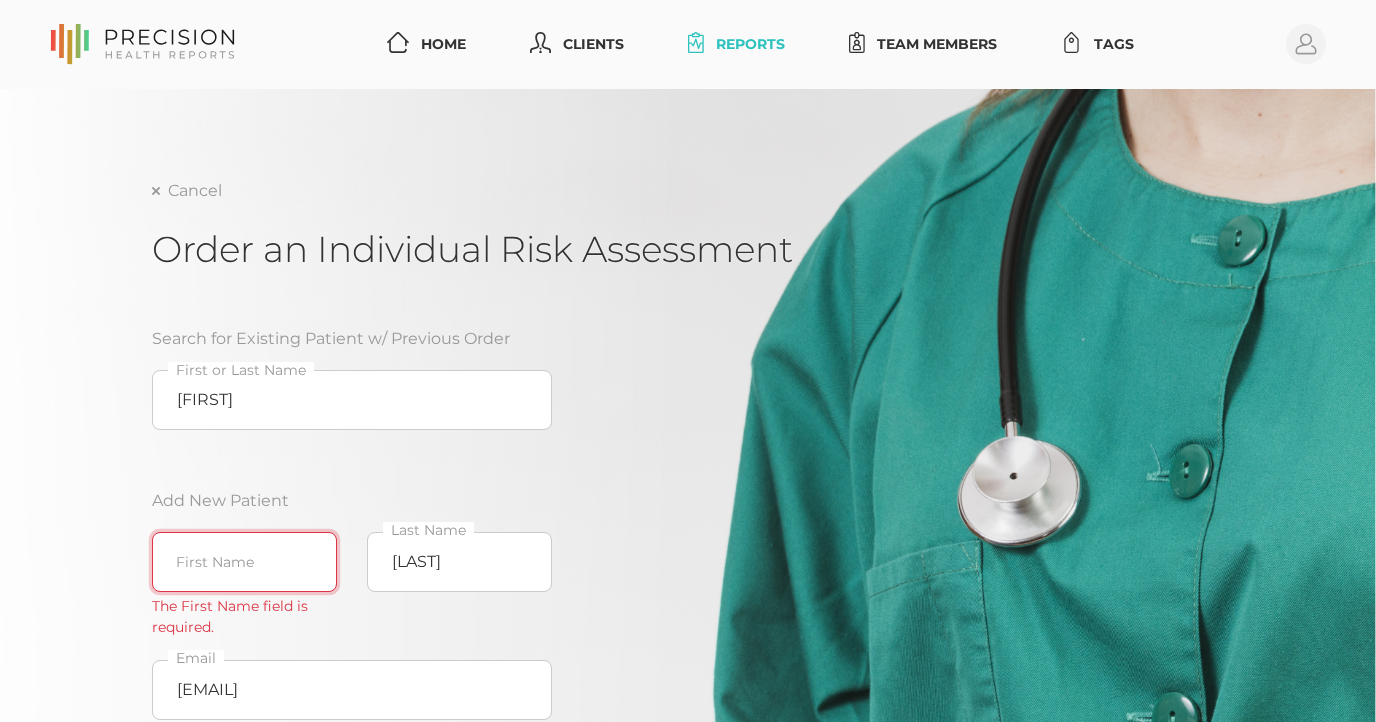 type 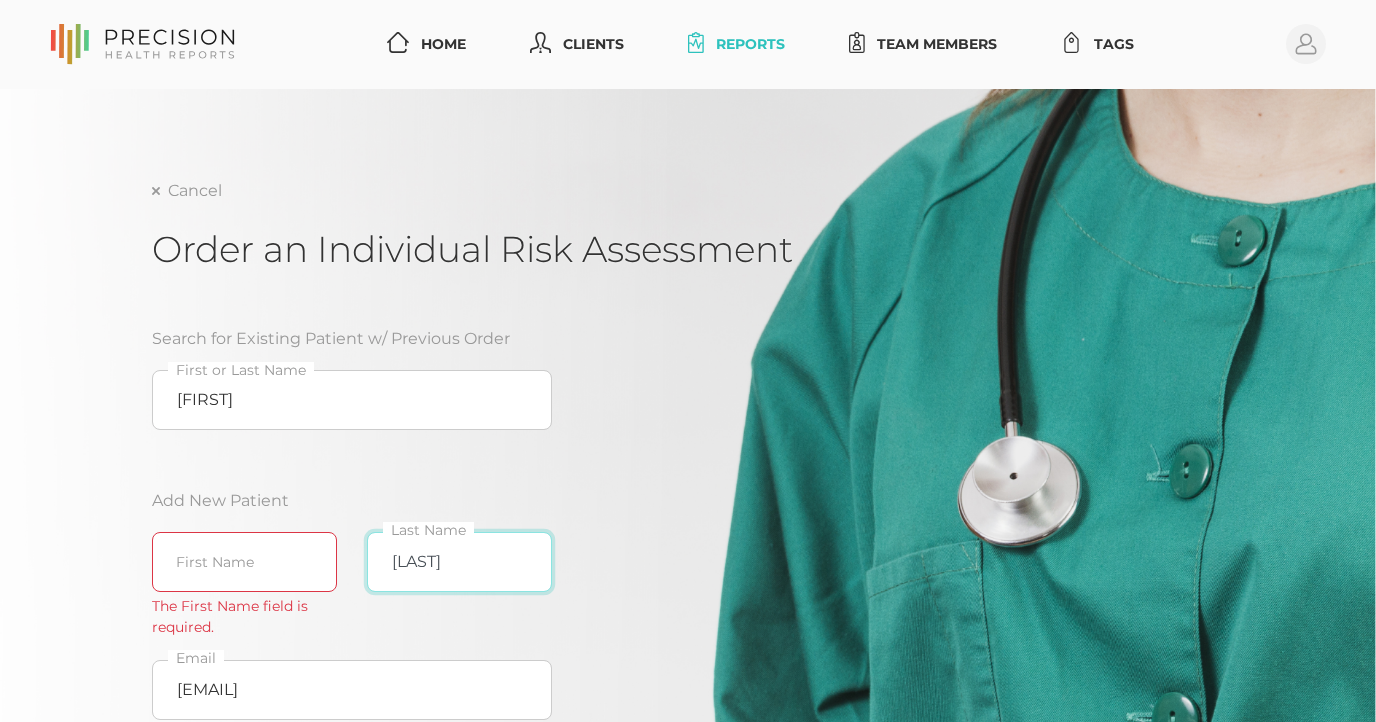click on "[LAST]" at bounding box center [459, 562] 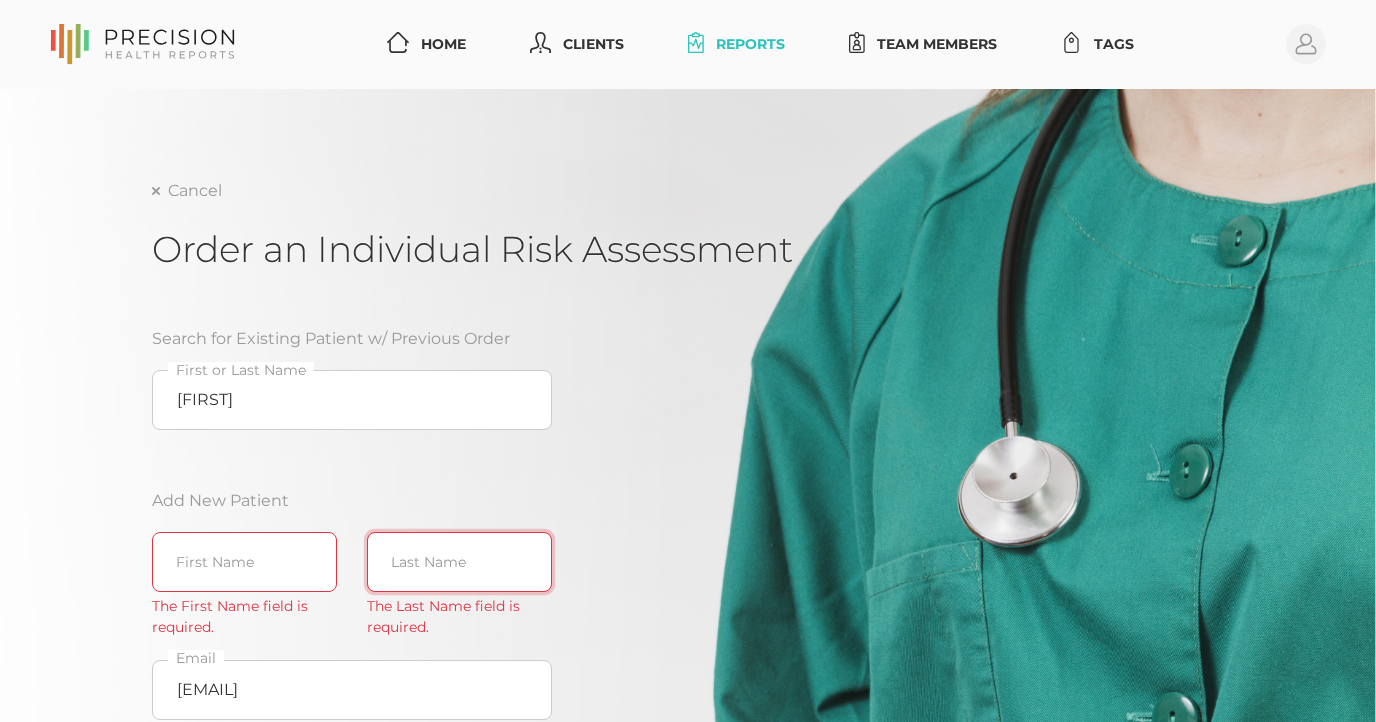 type 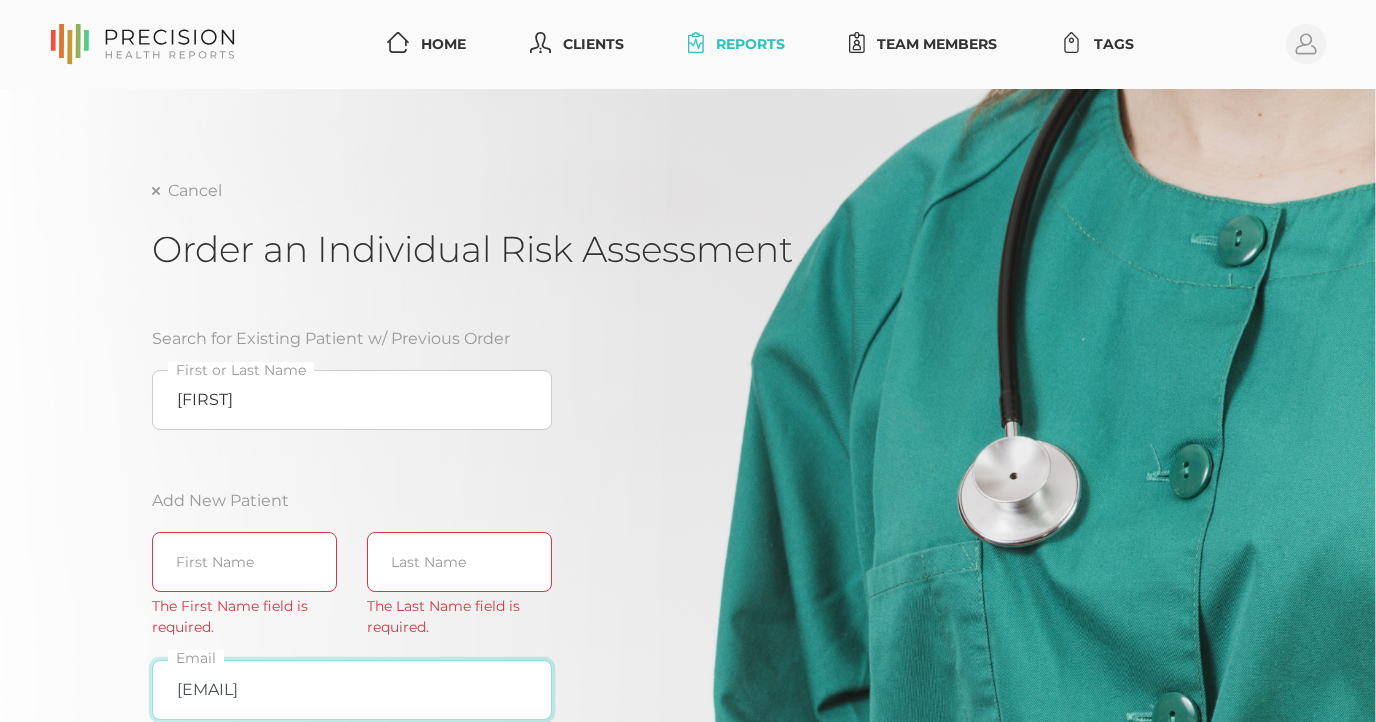 click on "[EMAIL]" at bounding box center (352, 690) 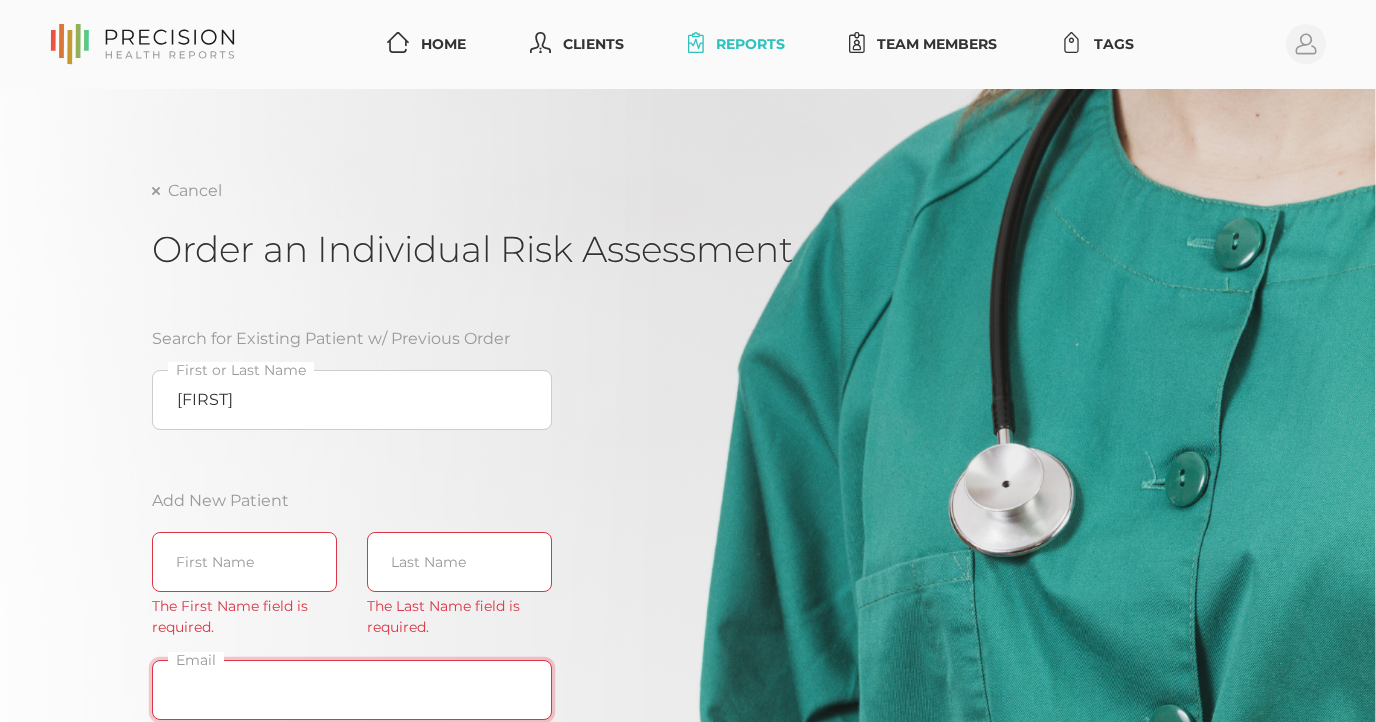 type 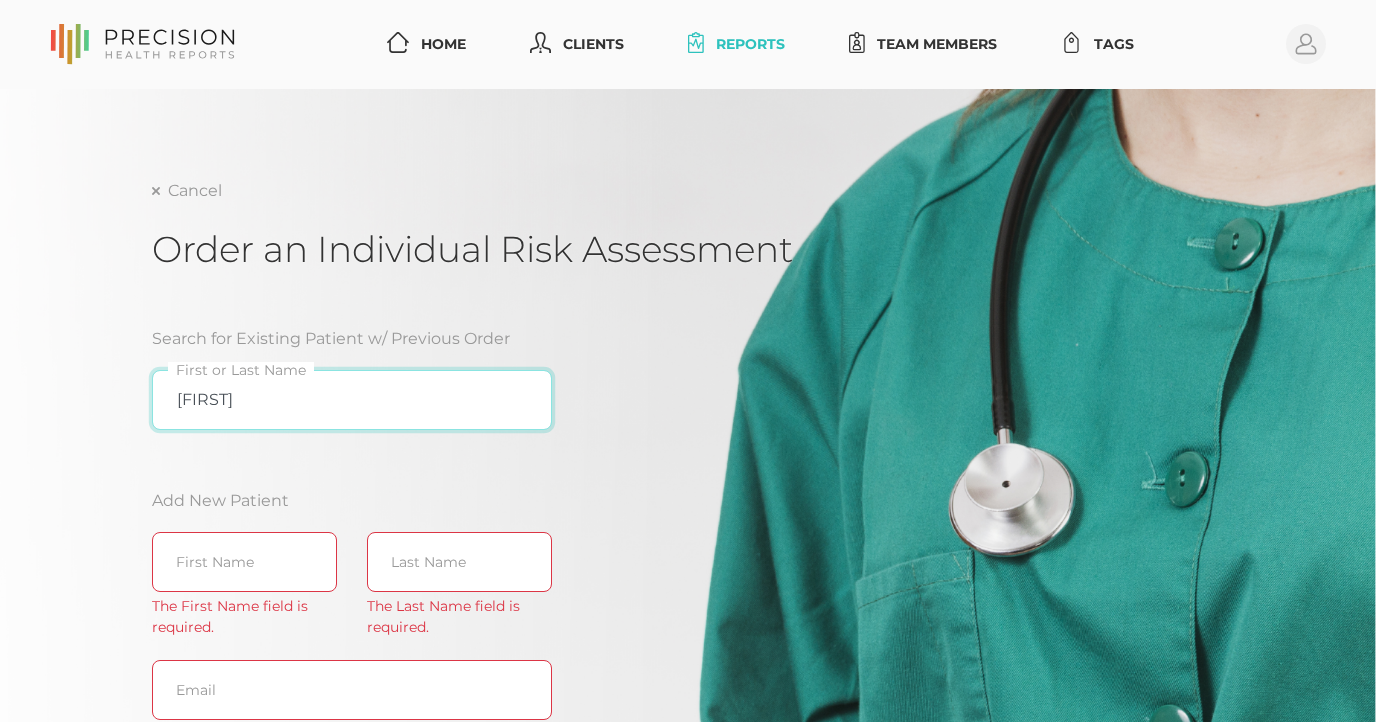 click on "[FIRST]" at bounding box center [352, 400] 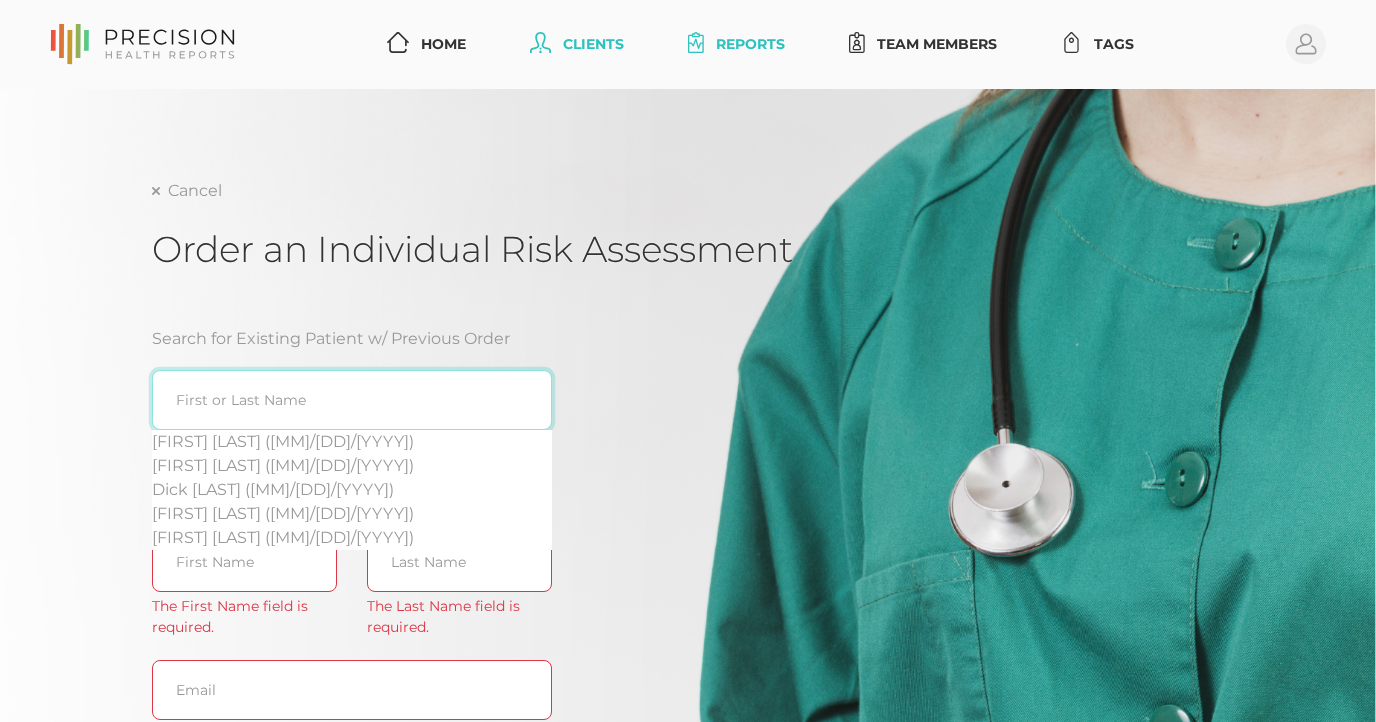 type 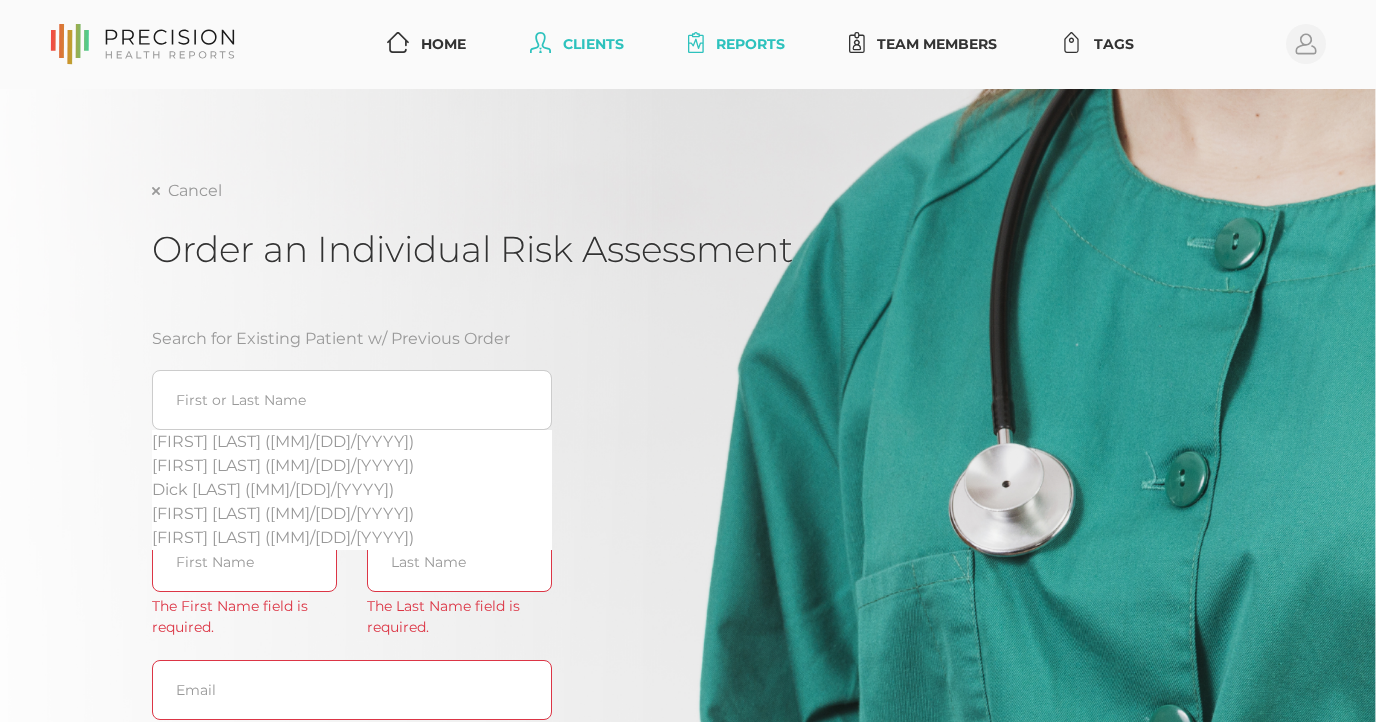 click on "Clients" at bounding box center (577, 44) 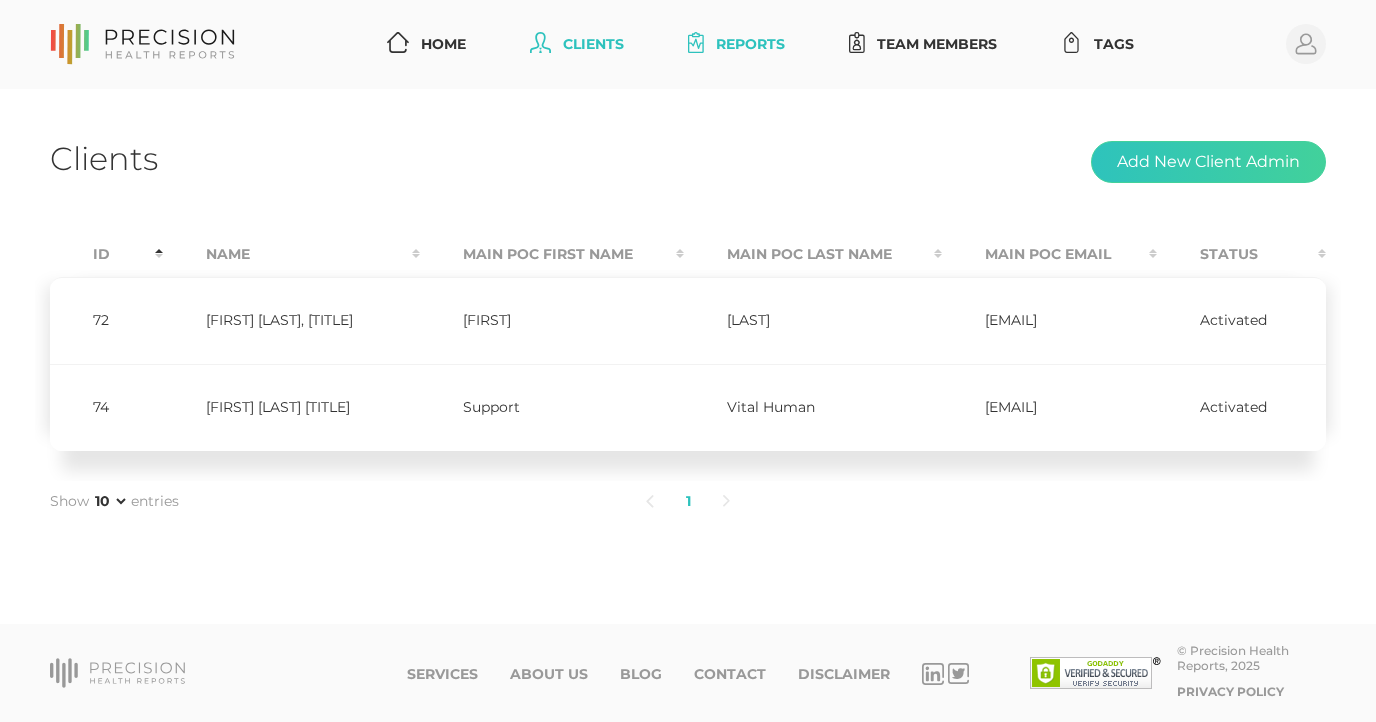 click on "Reports" at bounding box center [736, 44] 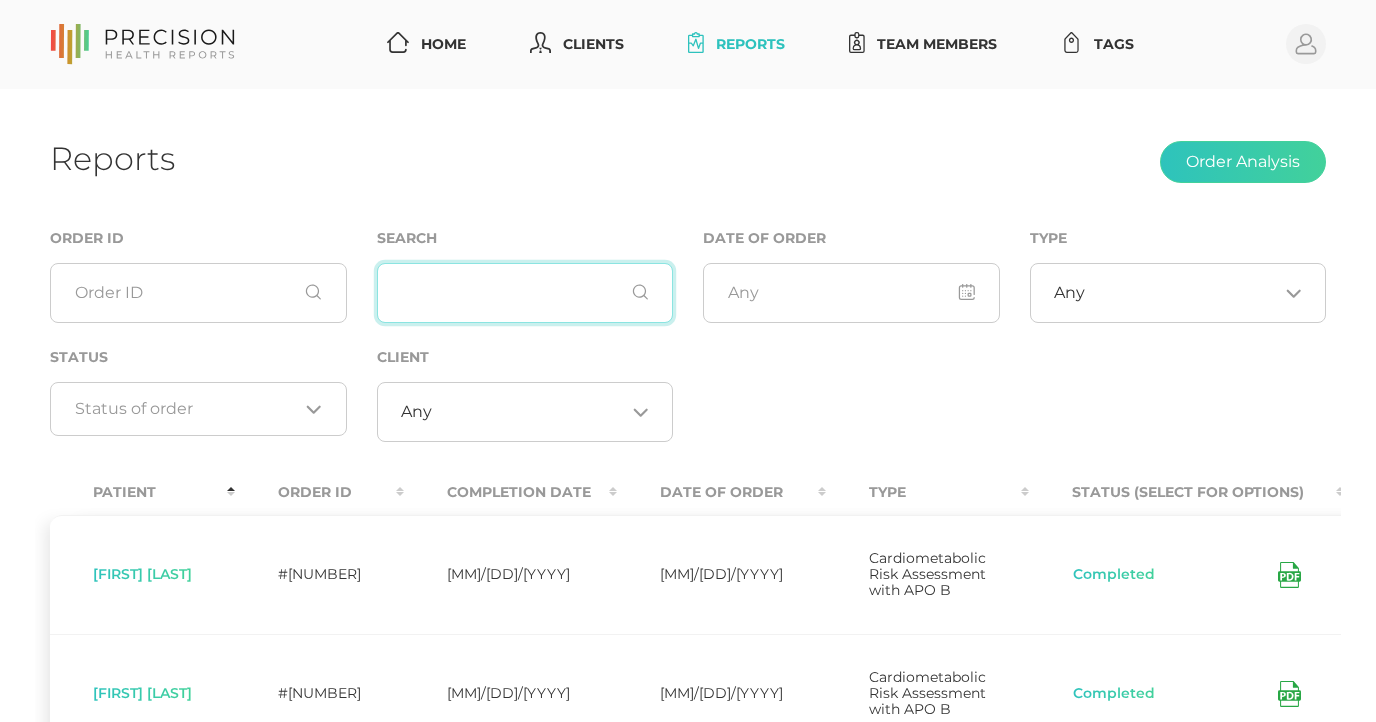 click at bounding box center [525, 293] 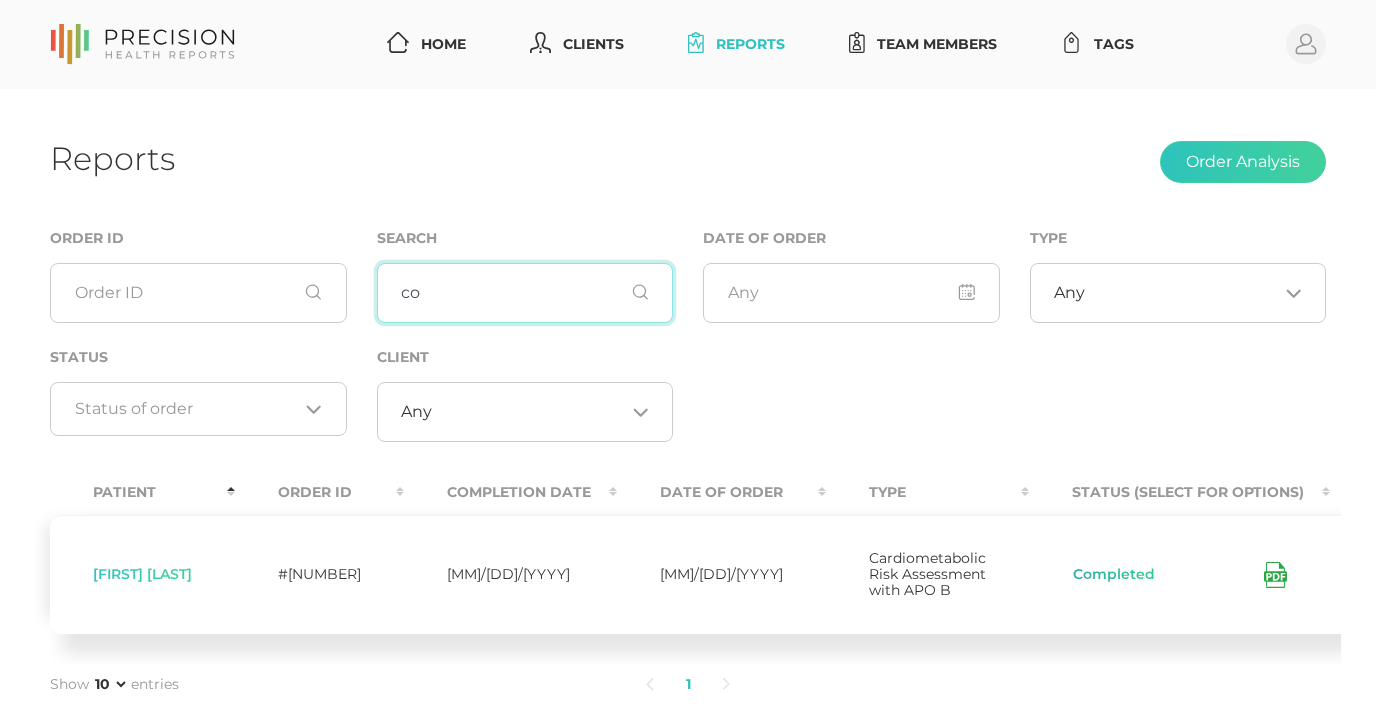 type on "co" 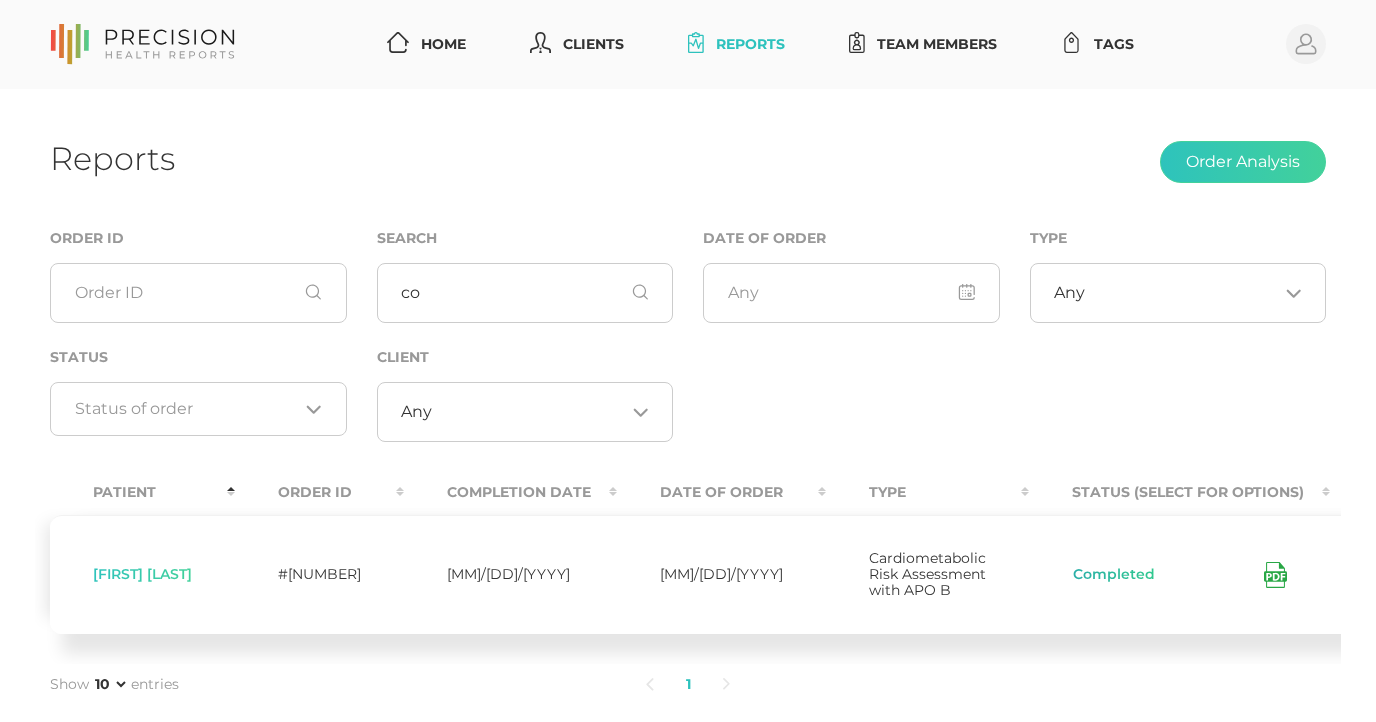 click on "Completed" at bounding box center [1114, 575] 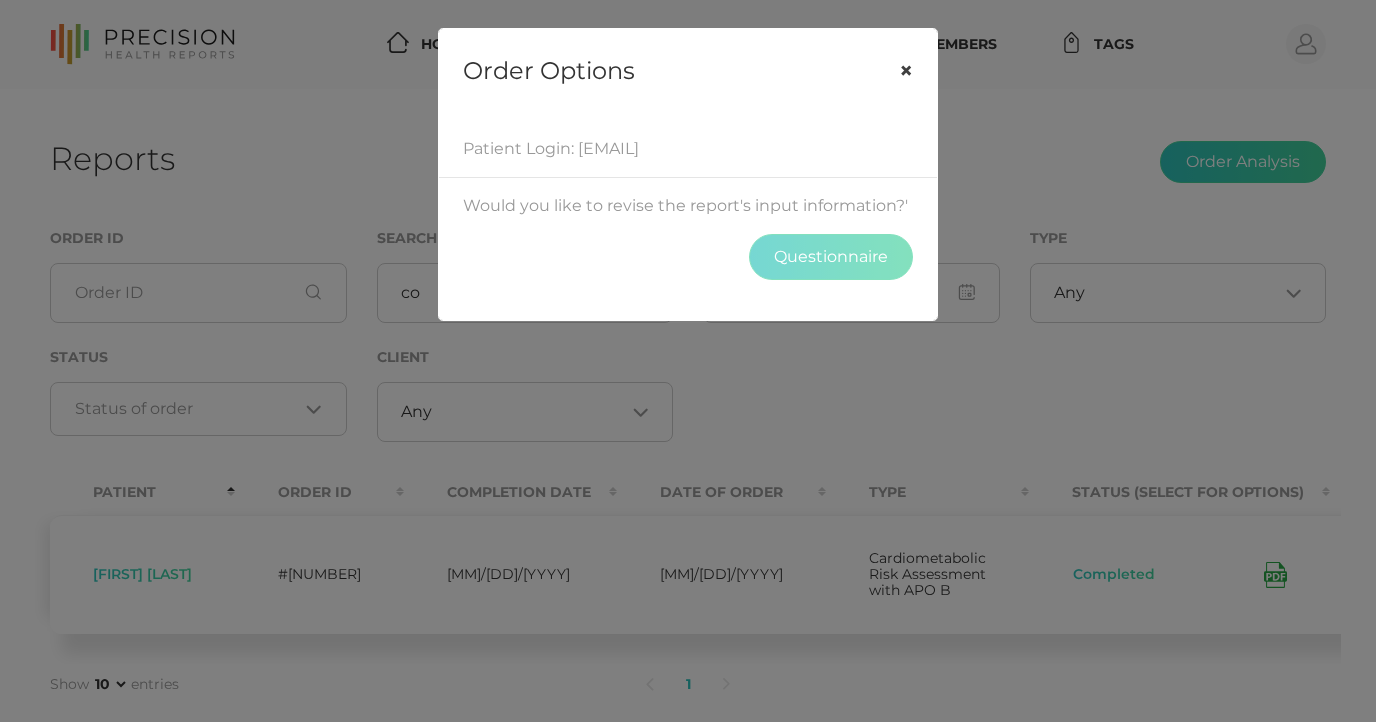 click on "×" at bounding box center [906, 71] 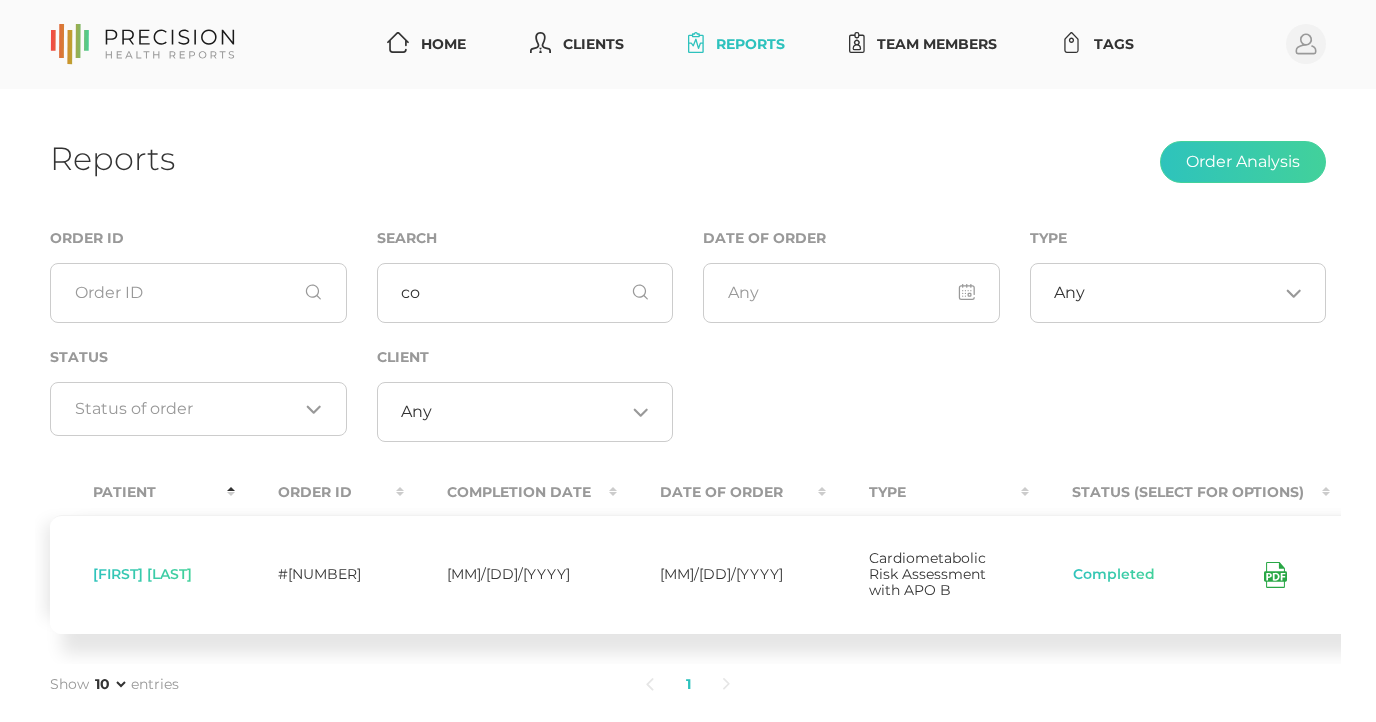 click on "[FIRST] [LAST]" at bounding box center [142, 574] 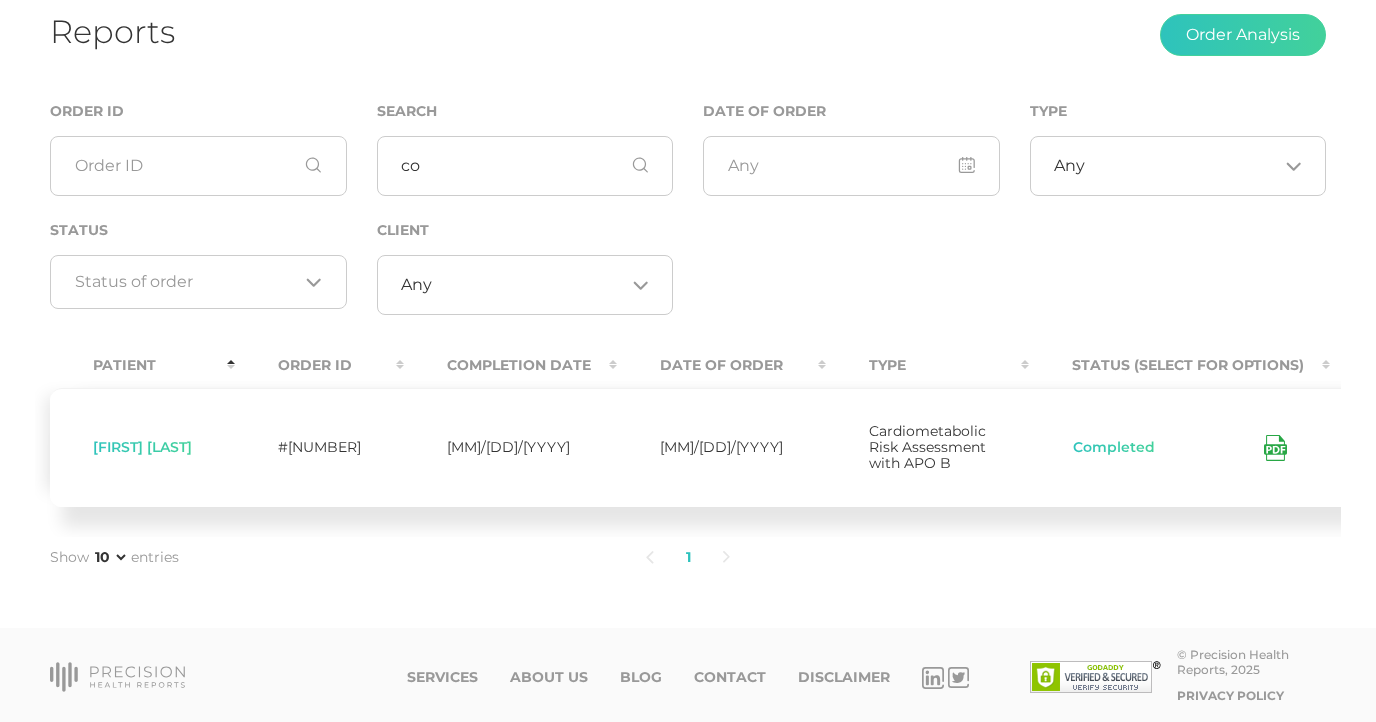 scroll, scrollTop: 128, scrollLeft: 0, axis: vertical 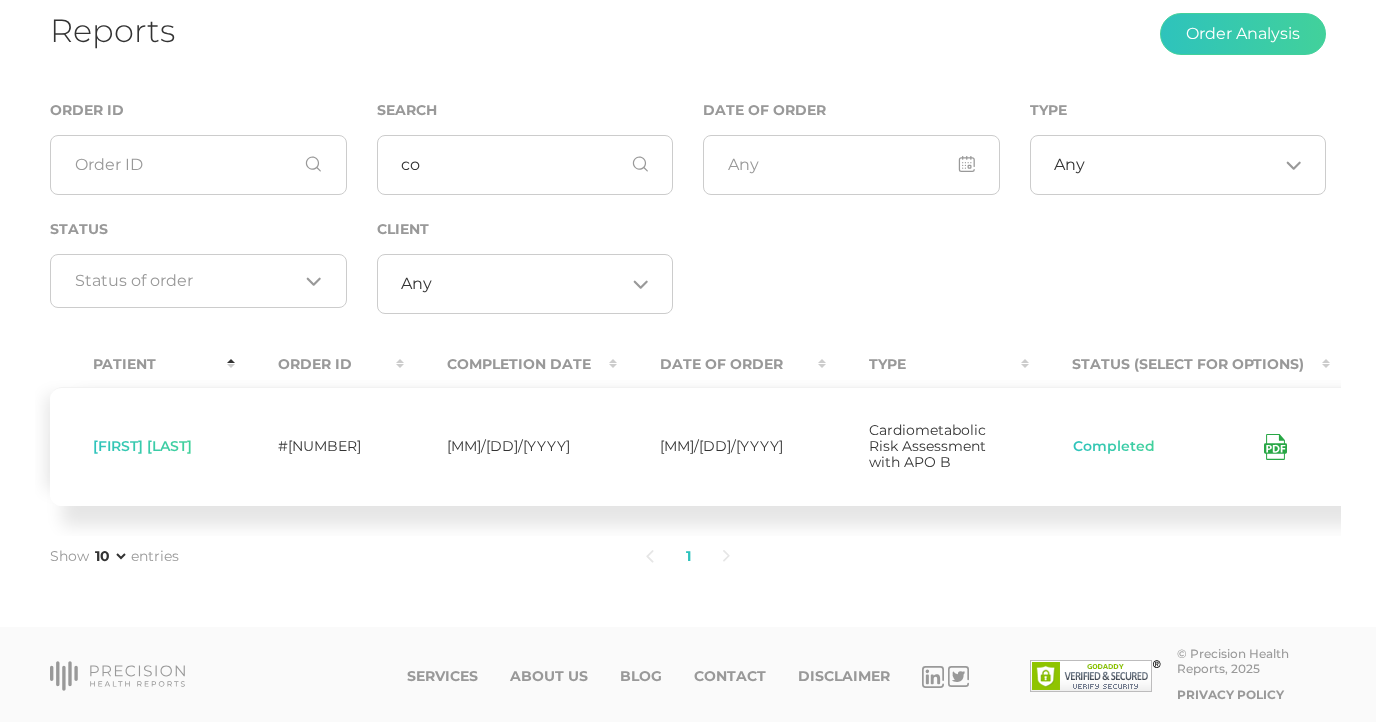 click on "Cardiometabolic Risk Assessment with APO B" at bounding box center [927, 446] 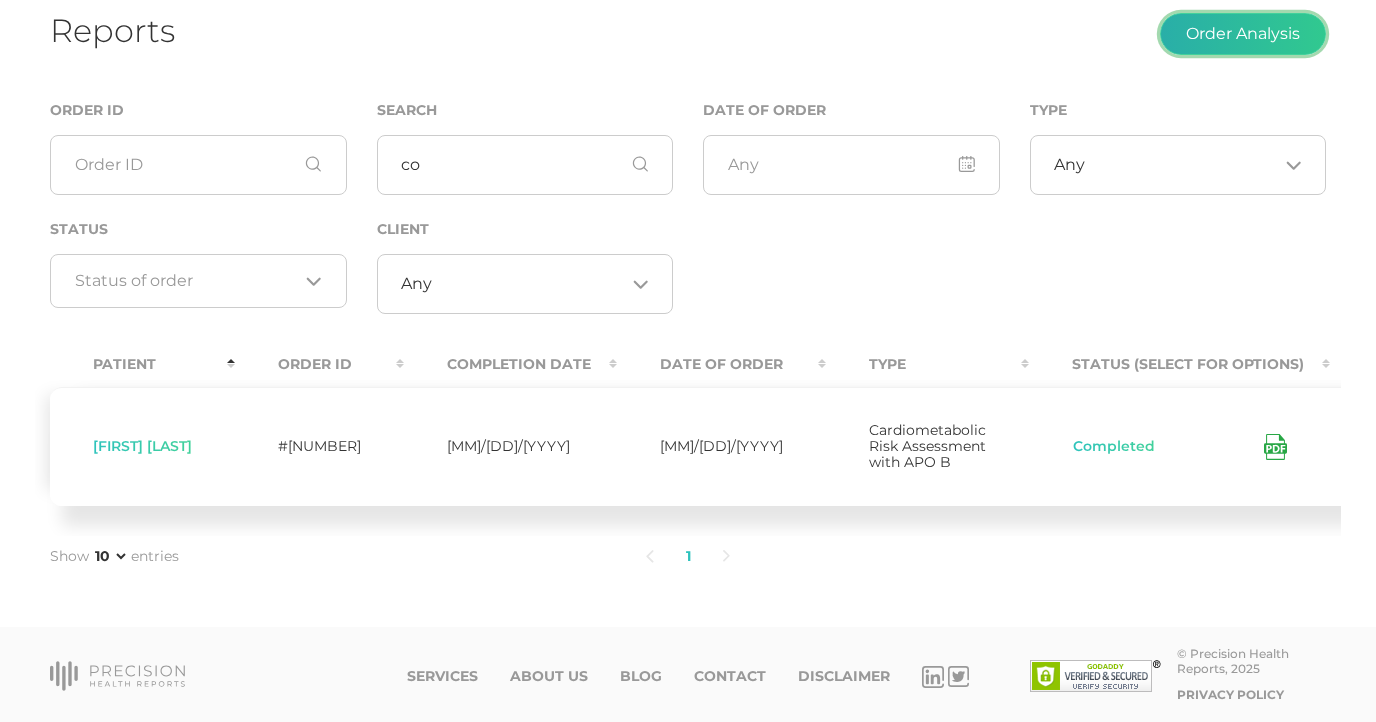 click on "Order Analysis" at bounding box center (1243, 34) 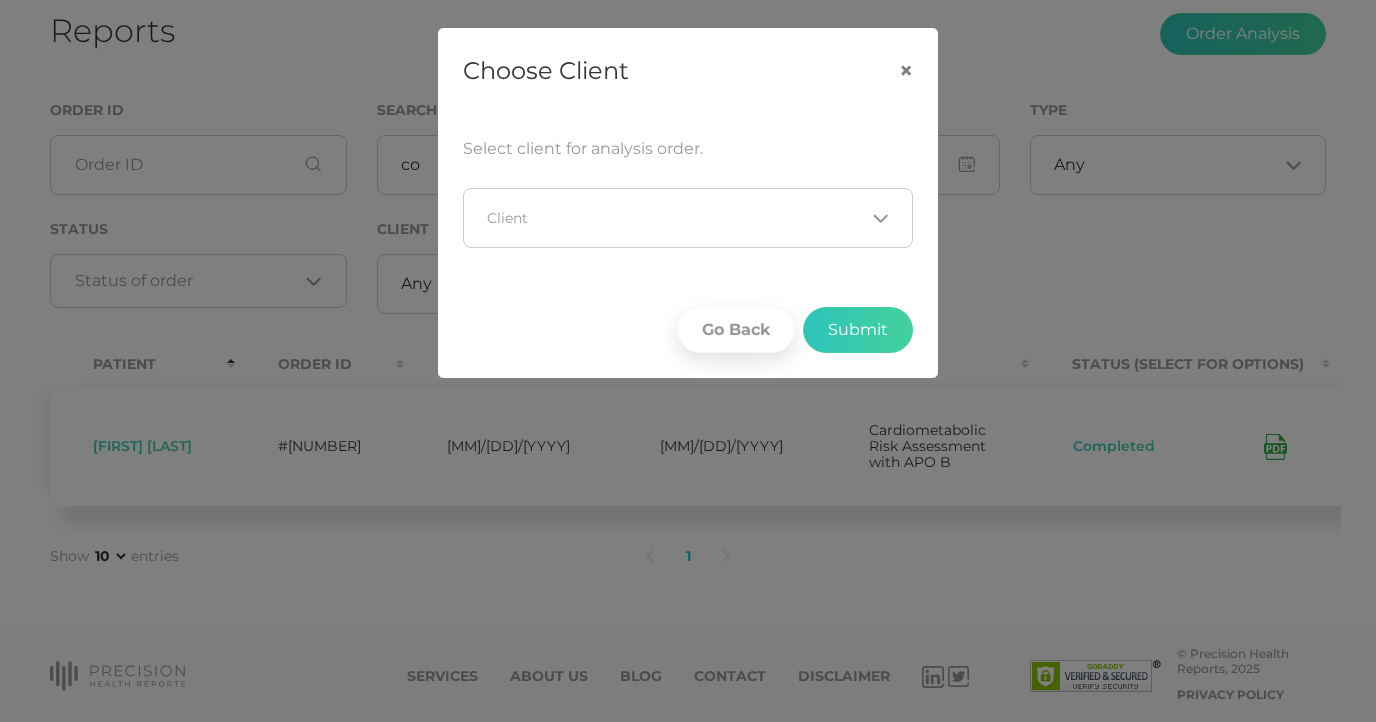 click at bounding box center (676, 218) 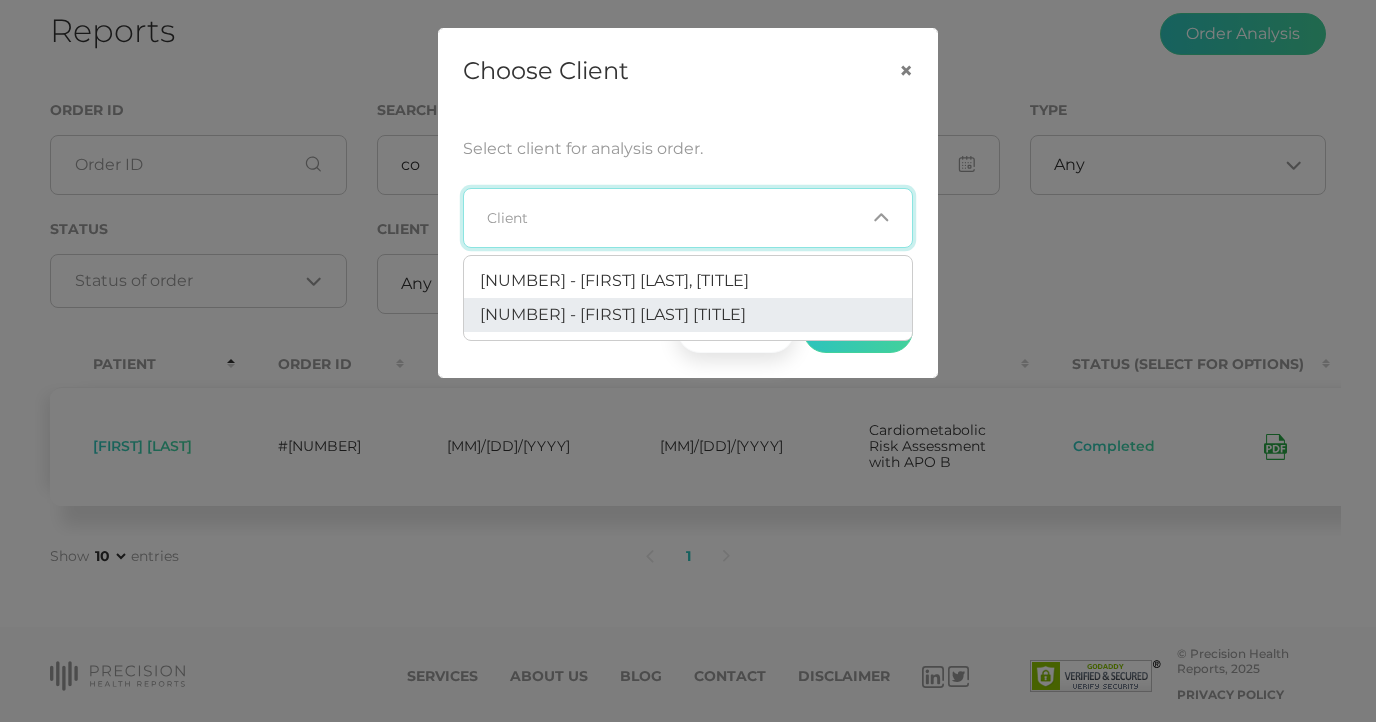 click on "[NUMBER] - [FIRST] [LAST] [TITLE]" at bounding box center (613, 314) 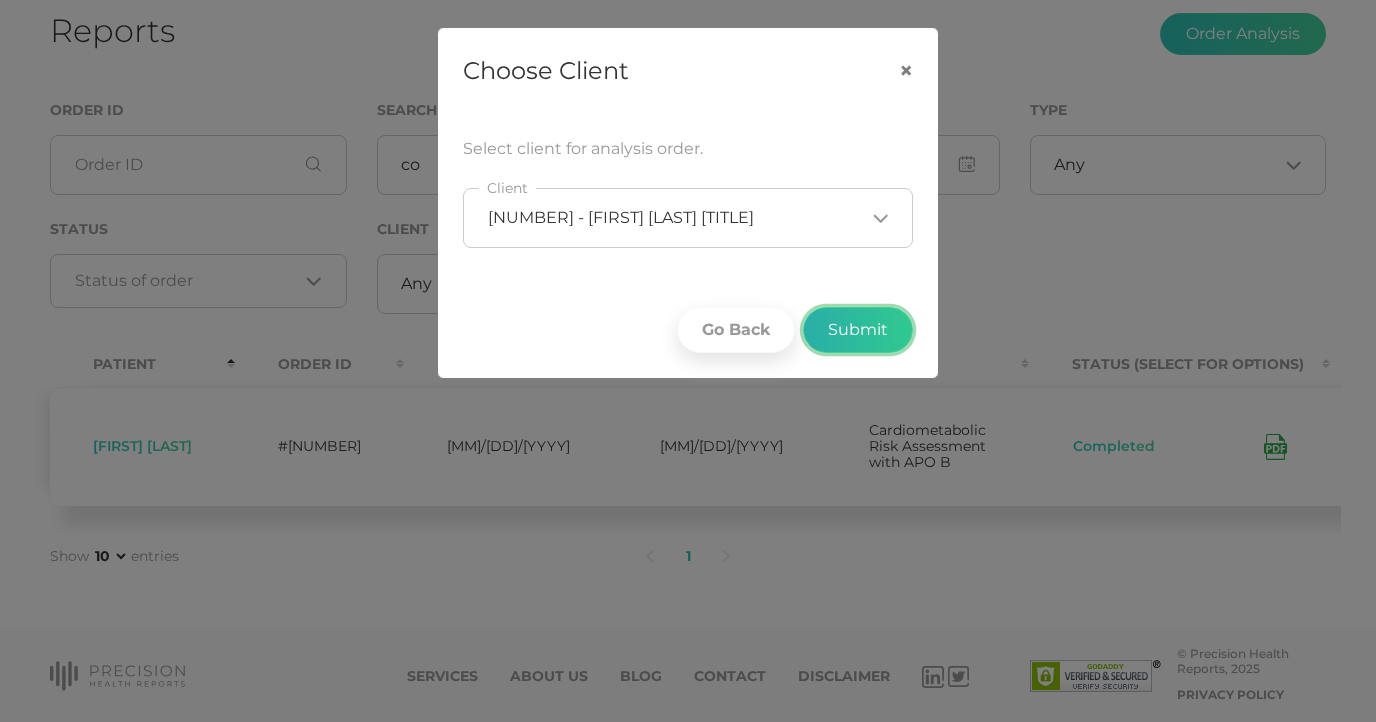 click on "Submit" at bounding box center [858, 330] 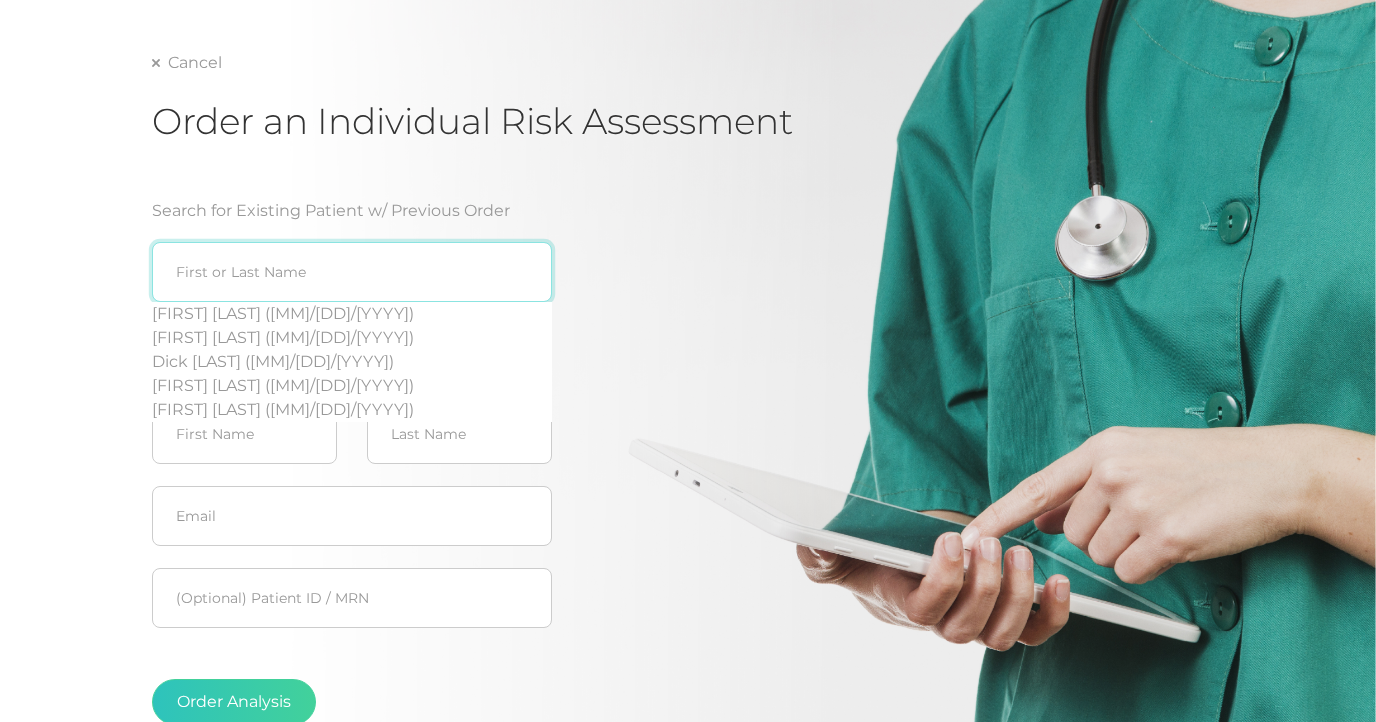 click at bounding box center (352, 272) 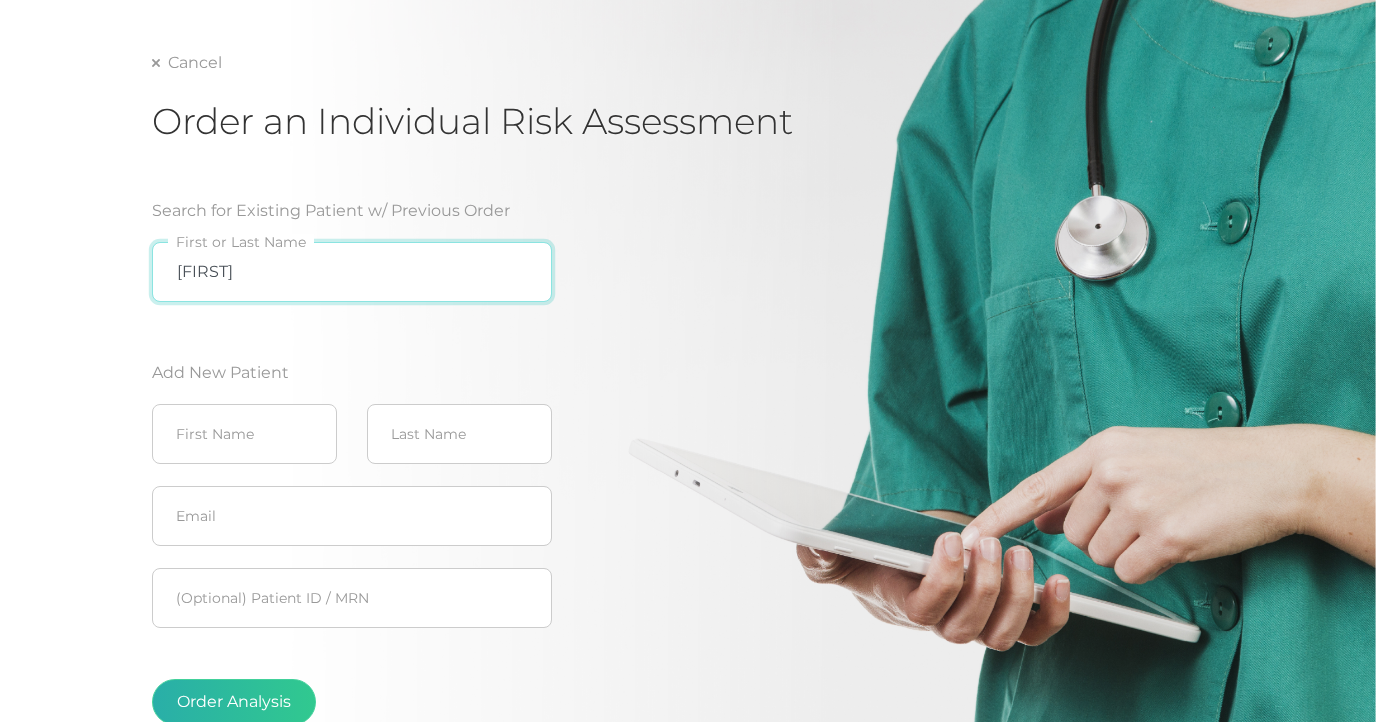 type on "[FIRST]" 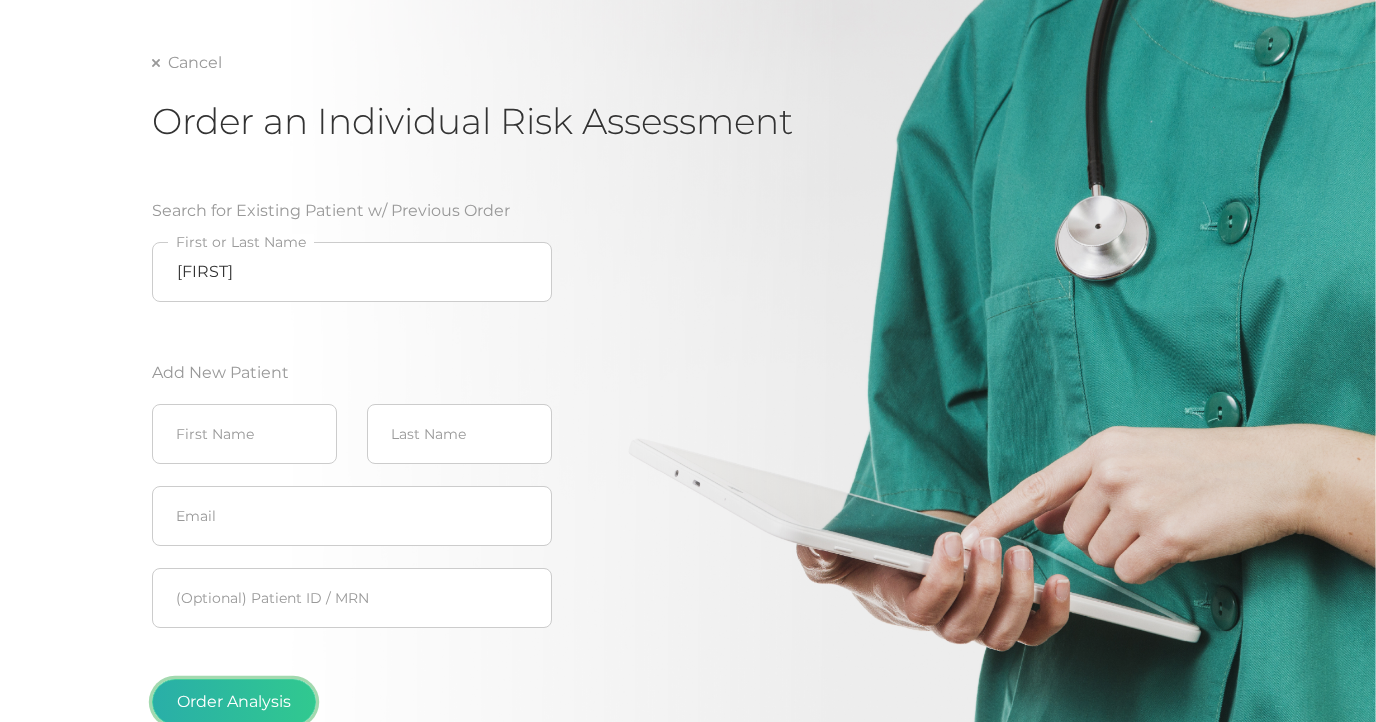 click on "Order Analysis" at bounding box center [234, 702] 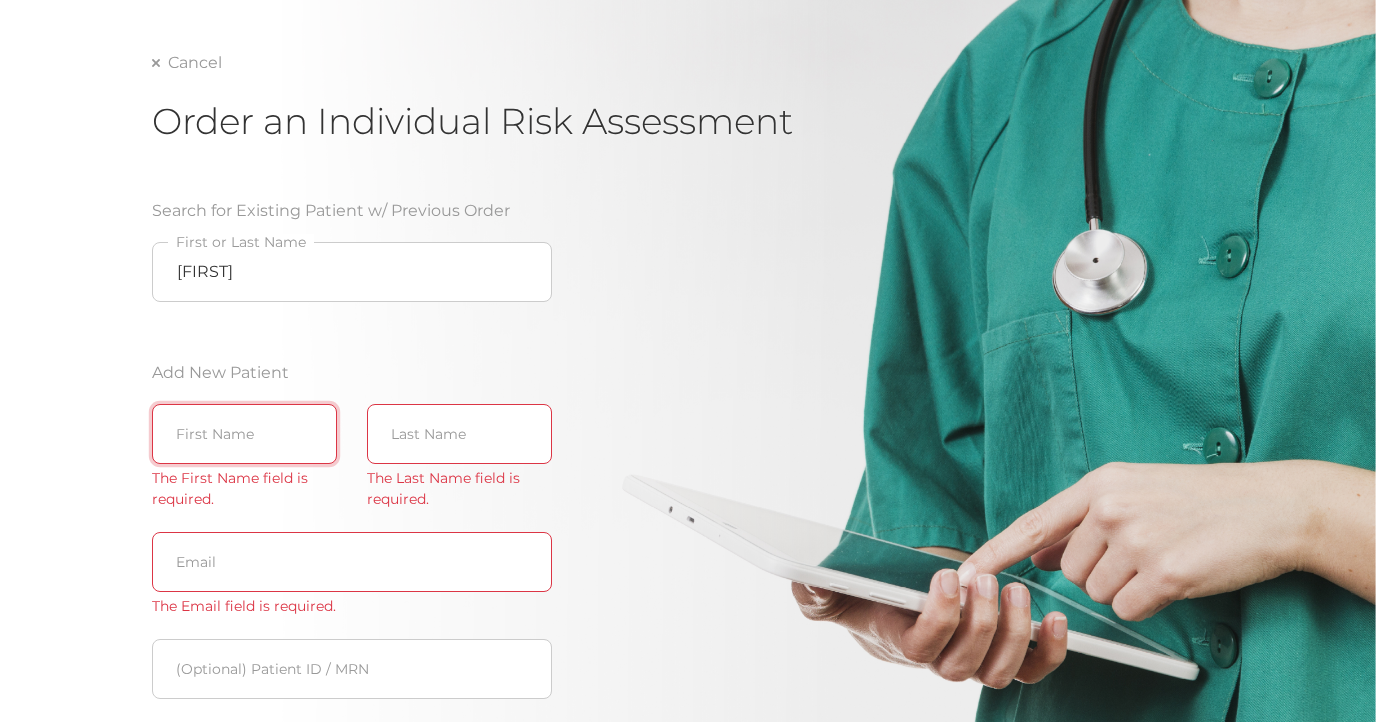 click at bounding box center [244, 434] 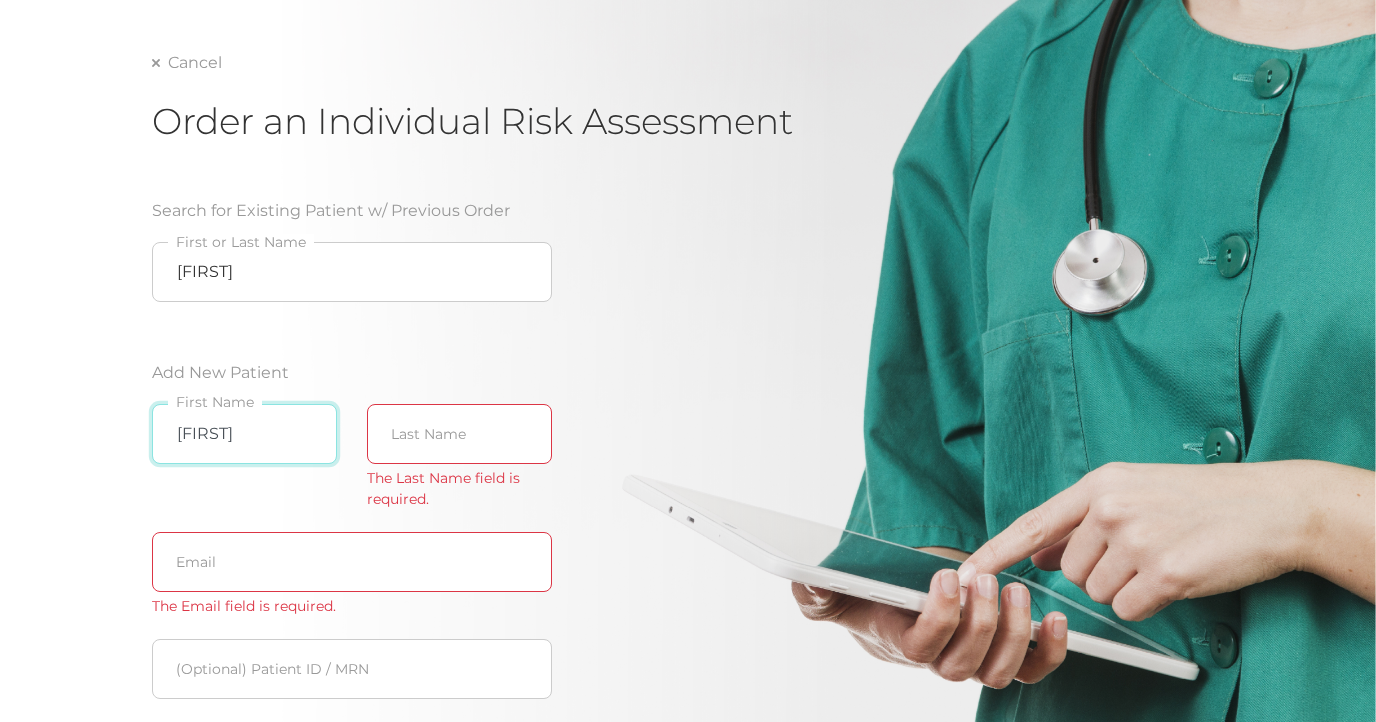 type on "[FIRST]" 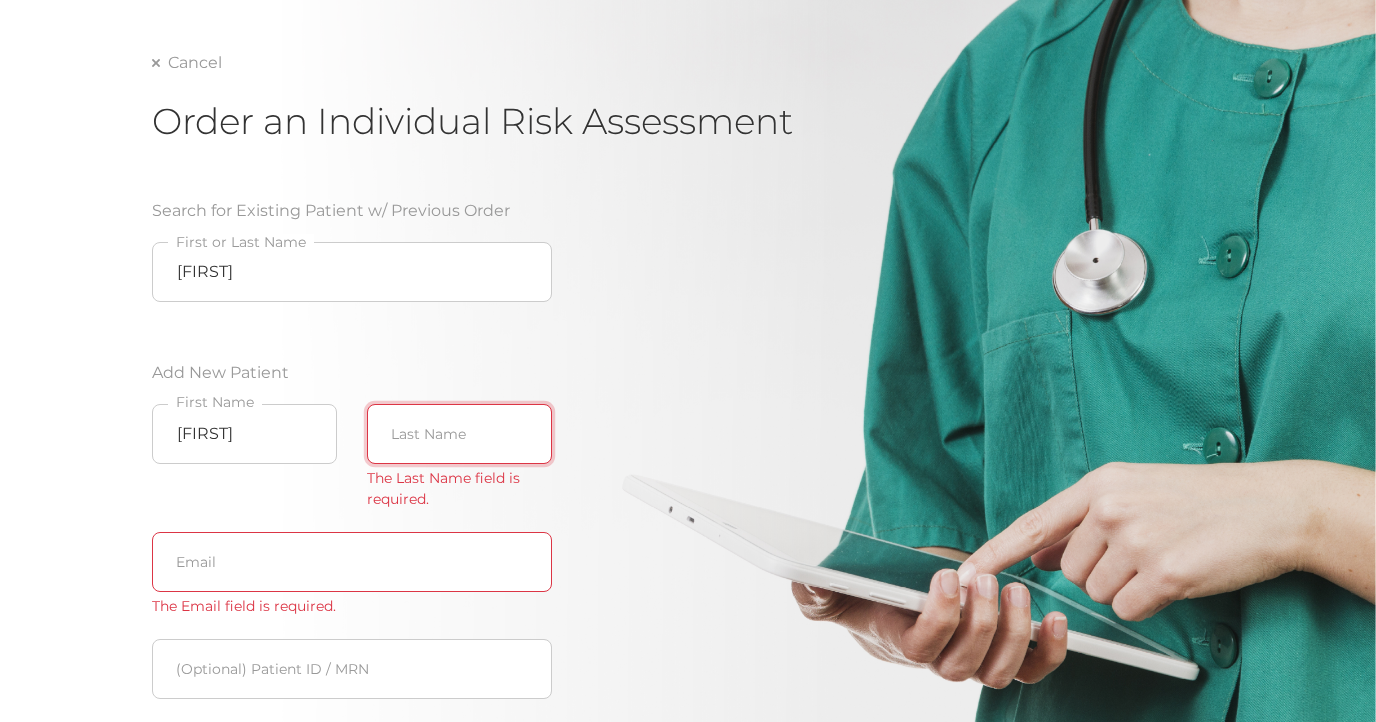 click at bounding box center (459, 434) 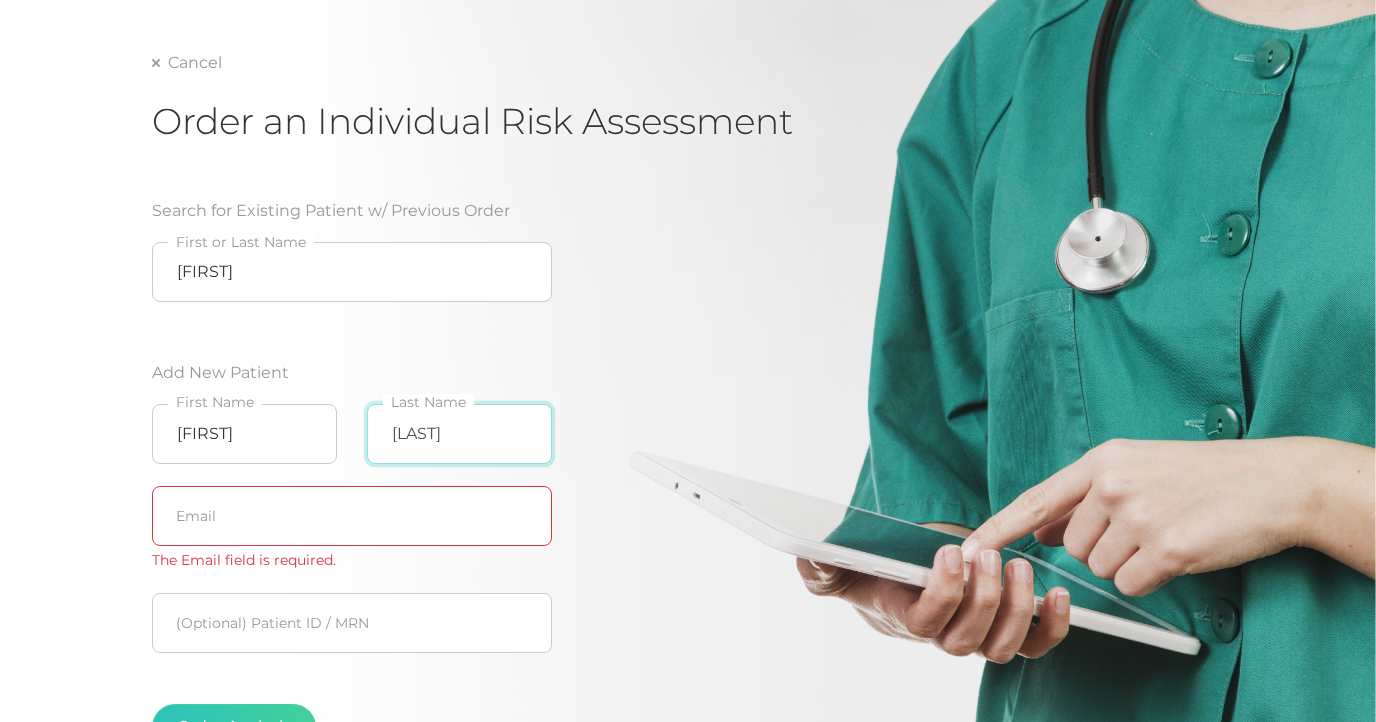 type on "[LAST]" 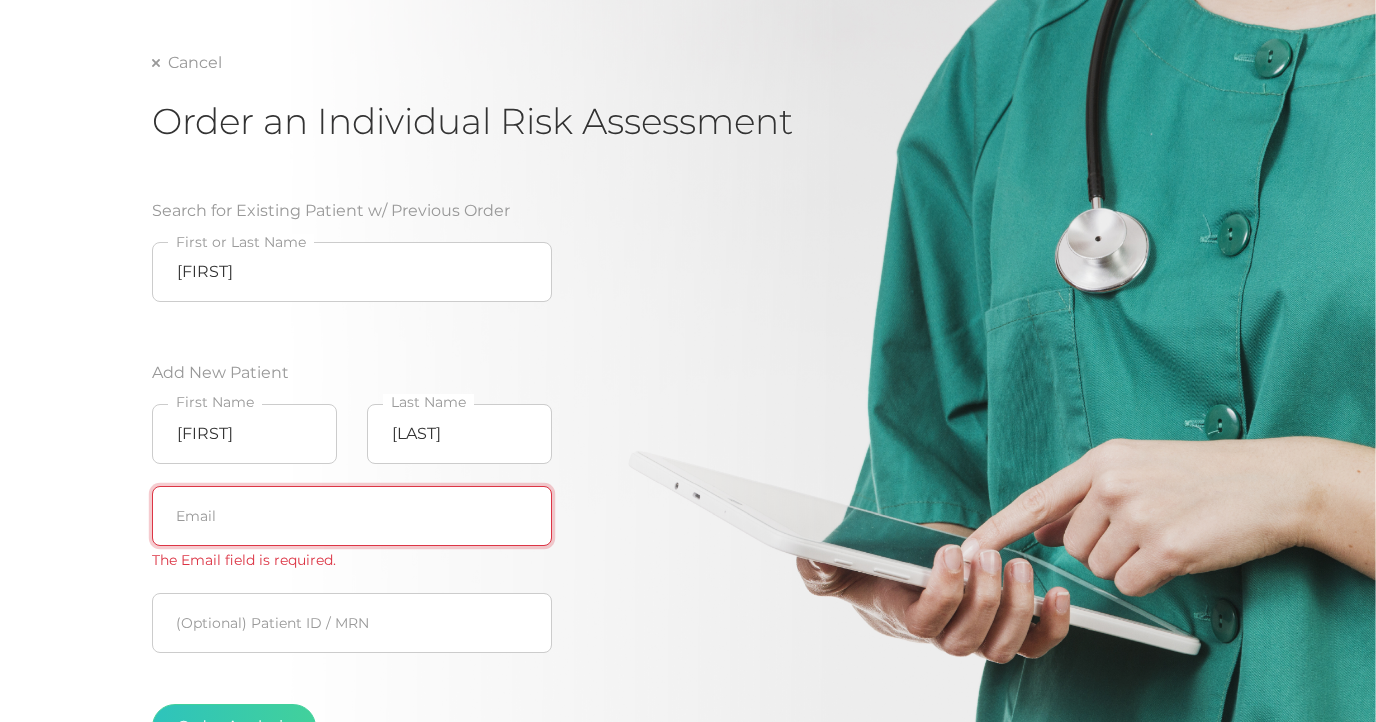 click at bounding box center (352, 516) 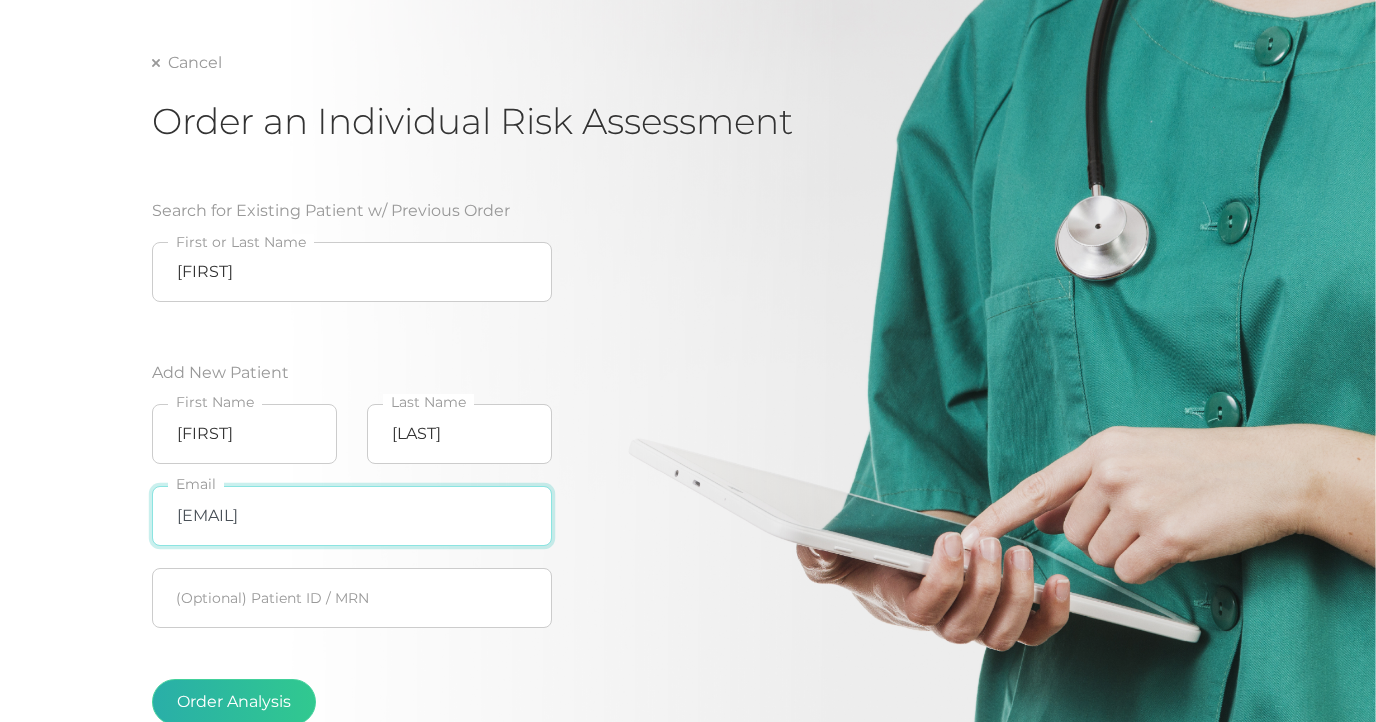 type on "[EMAIL]" 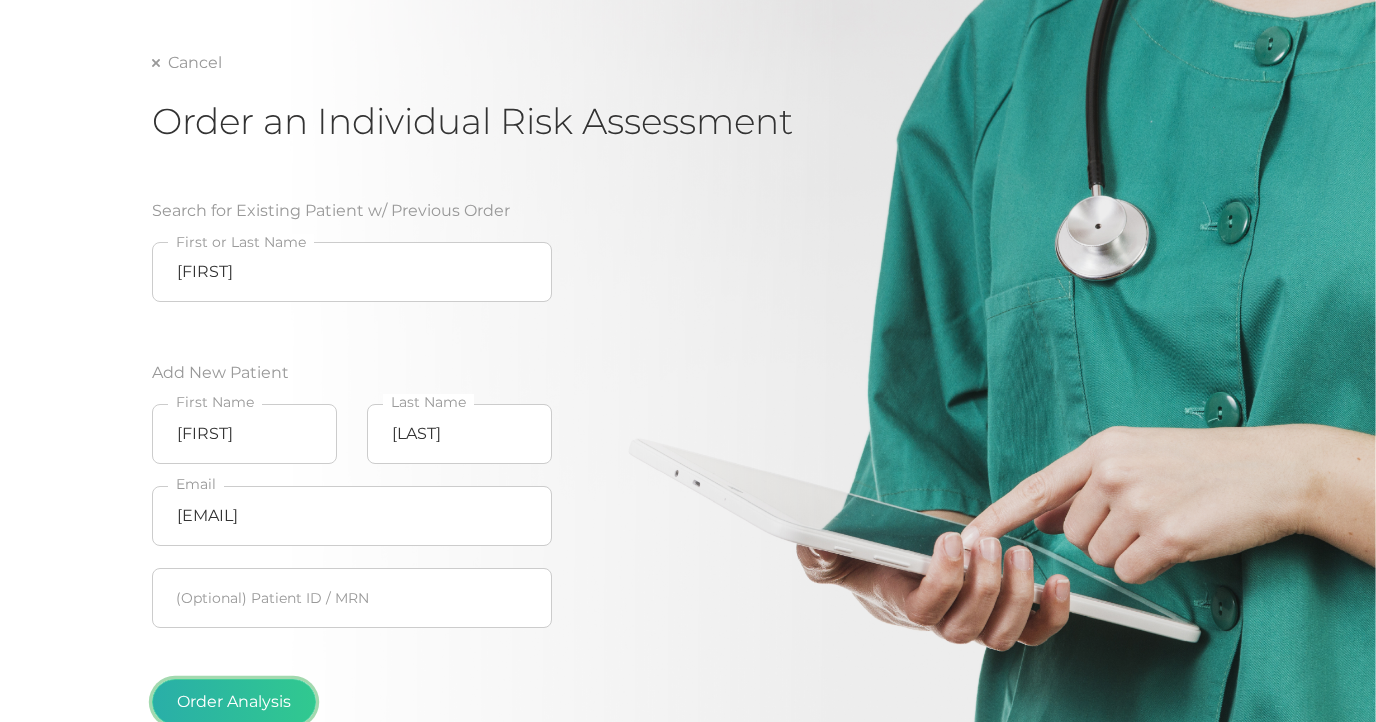 click on "Order Analysis" at bounding box center [234, 702] 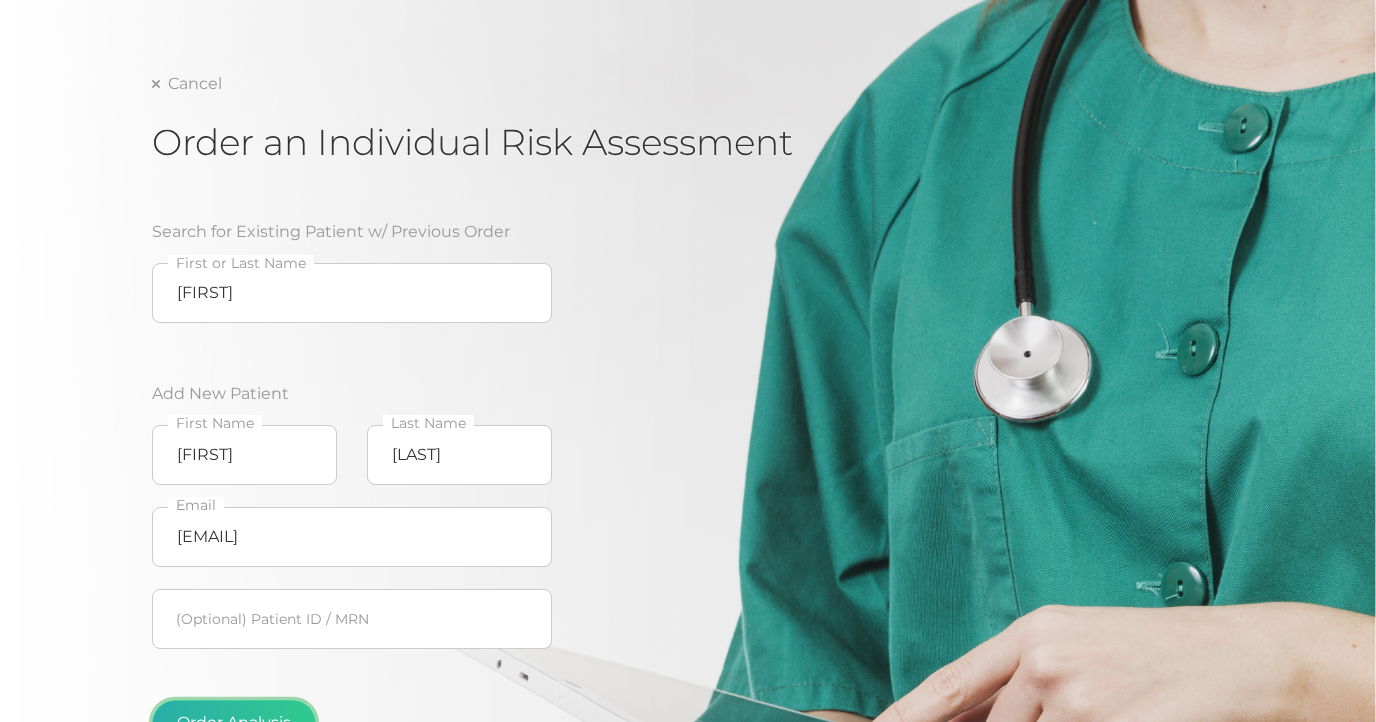 scroll, scrollTop: 81, scrollLeft: 0, axis: vertical 